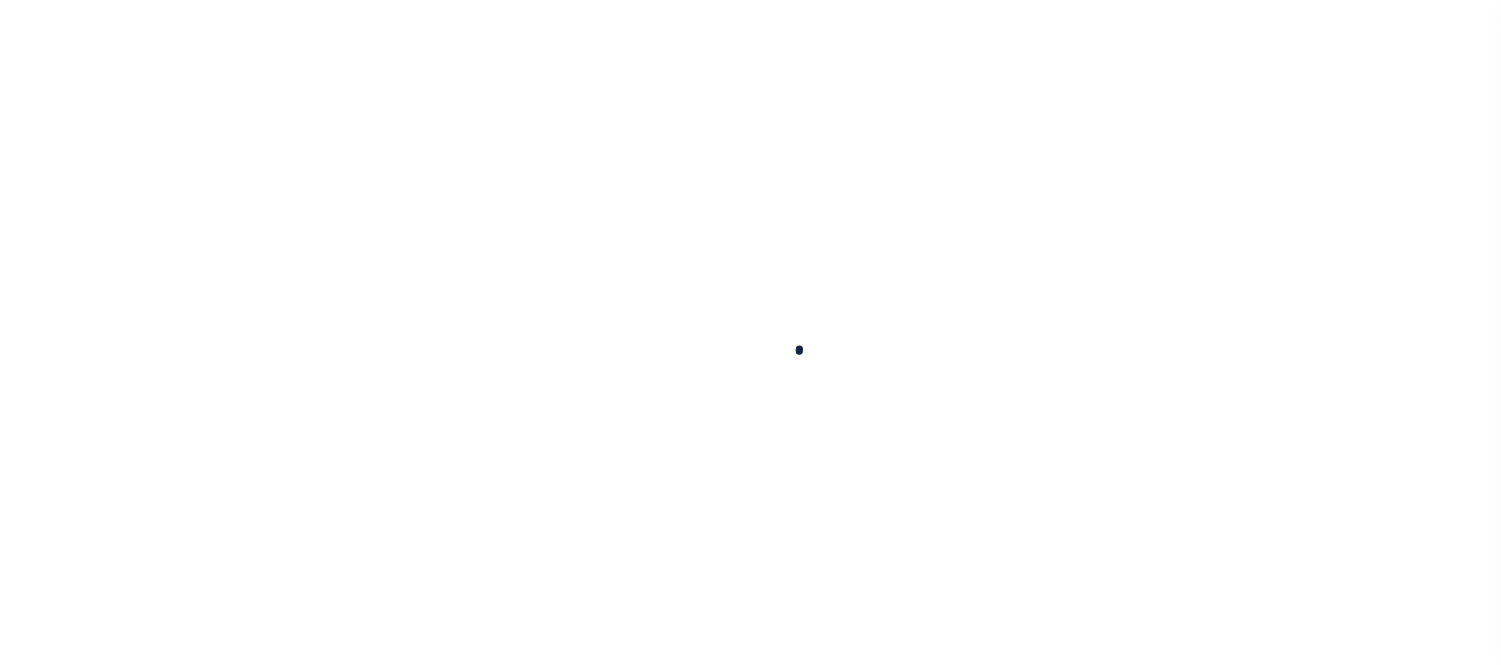 scroll, scrollTop: 0, scrollLeft: 0, axis: both 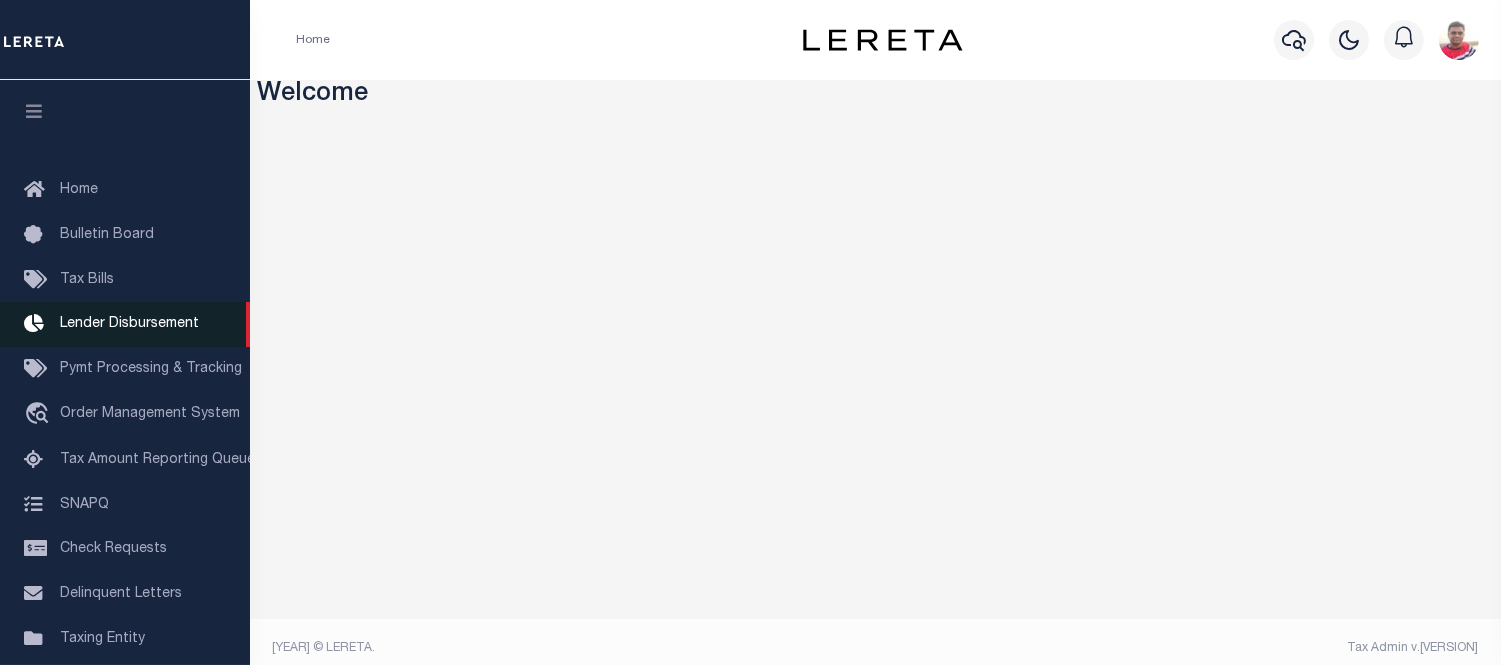 click on "Lender Disbursement" at bounding box center (129, 324) 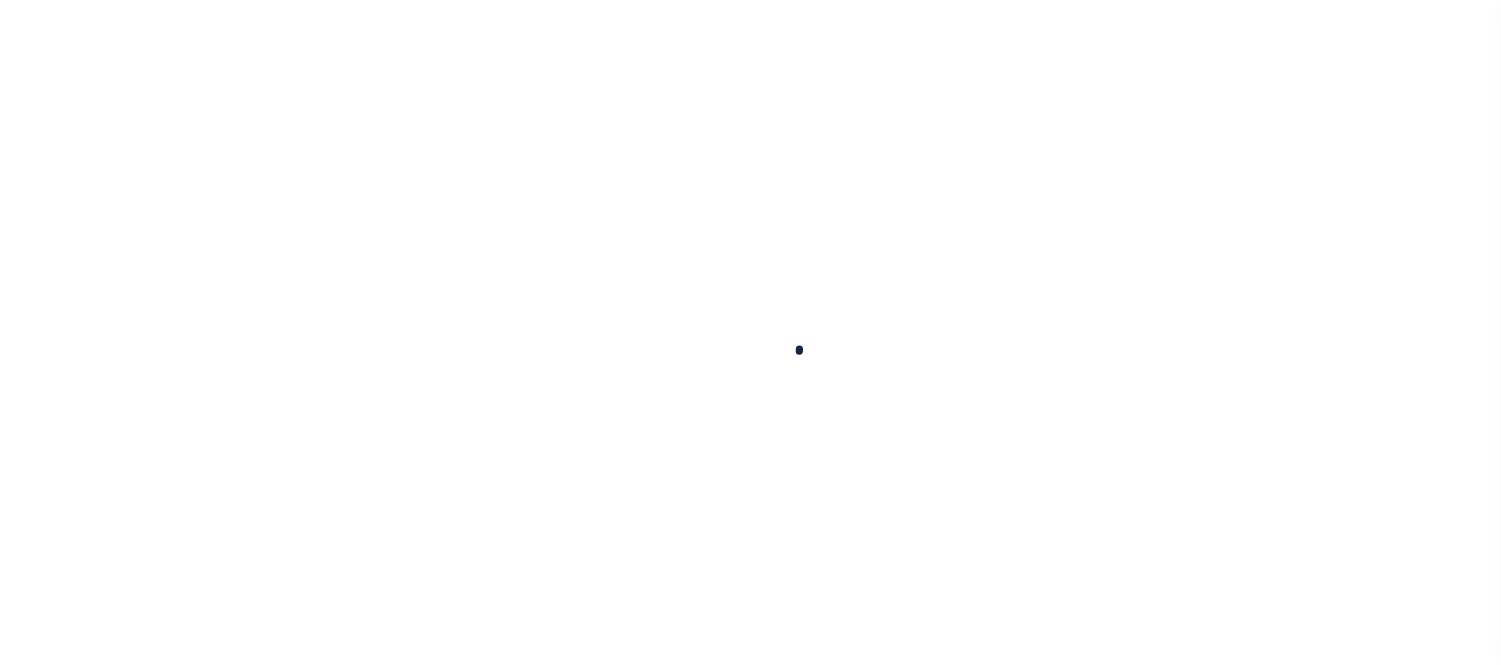 scroll, scrollTop: 0, scrollLeft: 0, axis: both 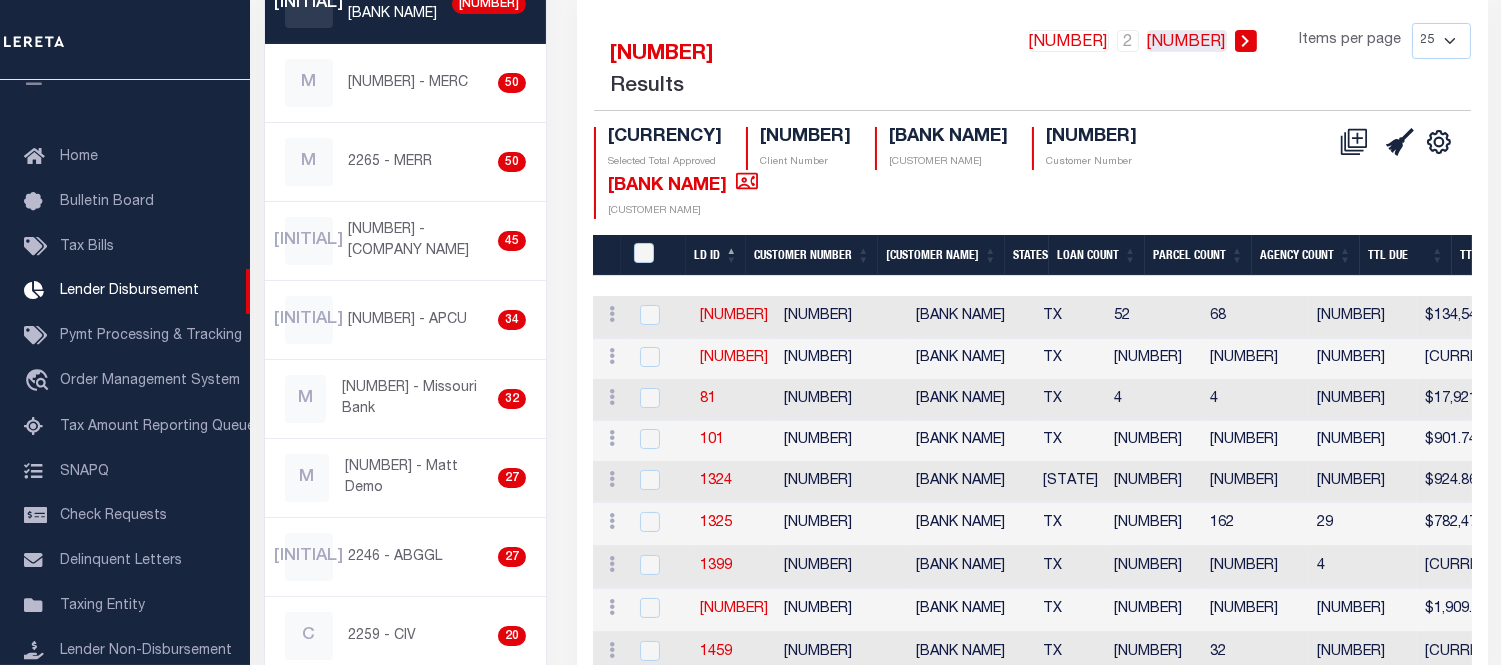 click on "3" at bounding box center (1069, 41) 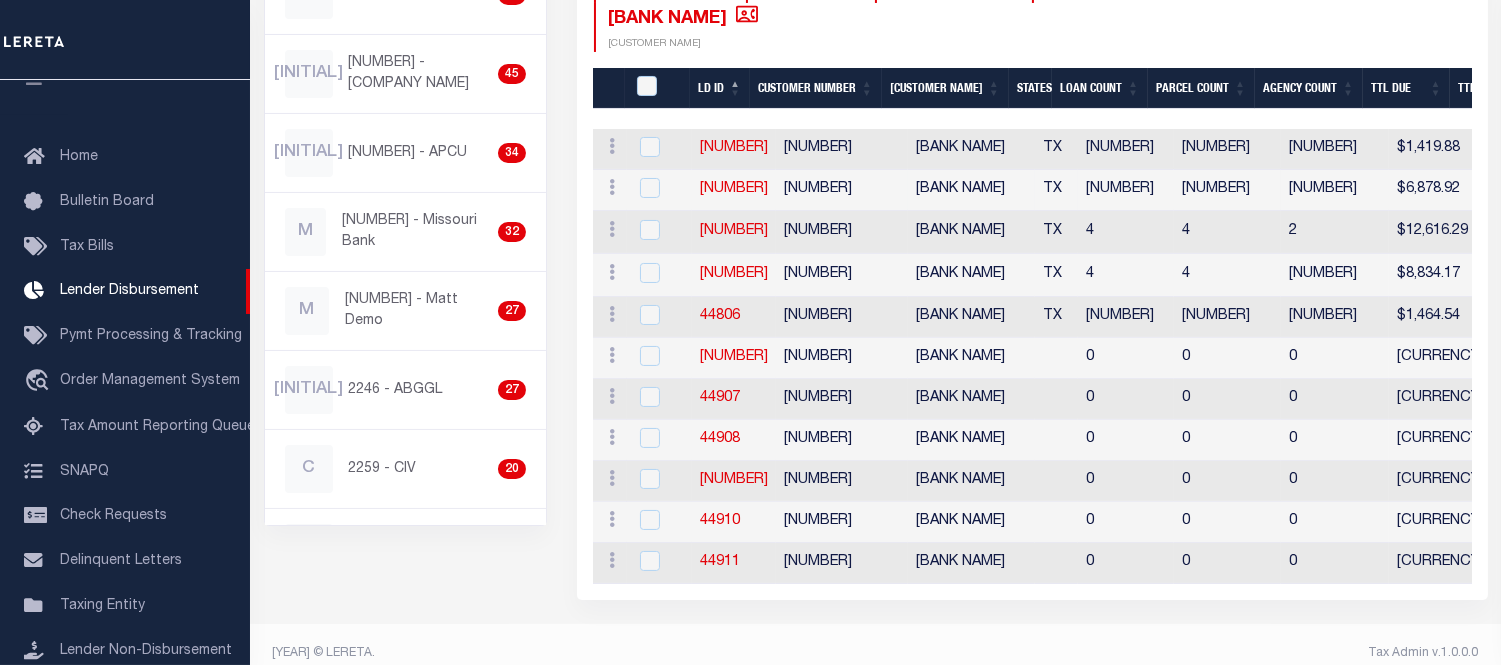 scroll, scrollTop: 277, scrollLeft: 0, axis: vertical 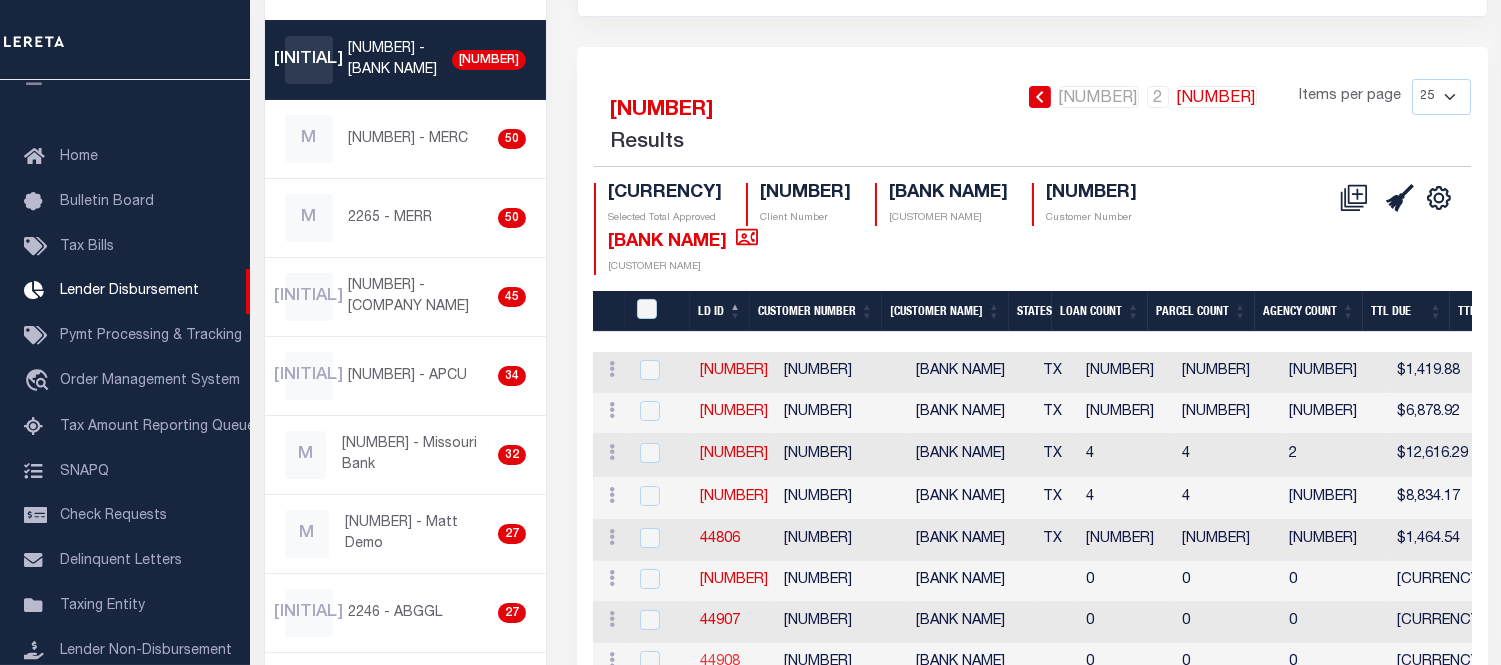 click on "44908" at bounding box center [720, 662] 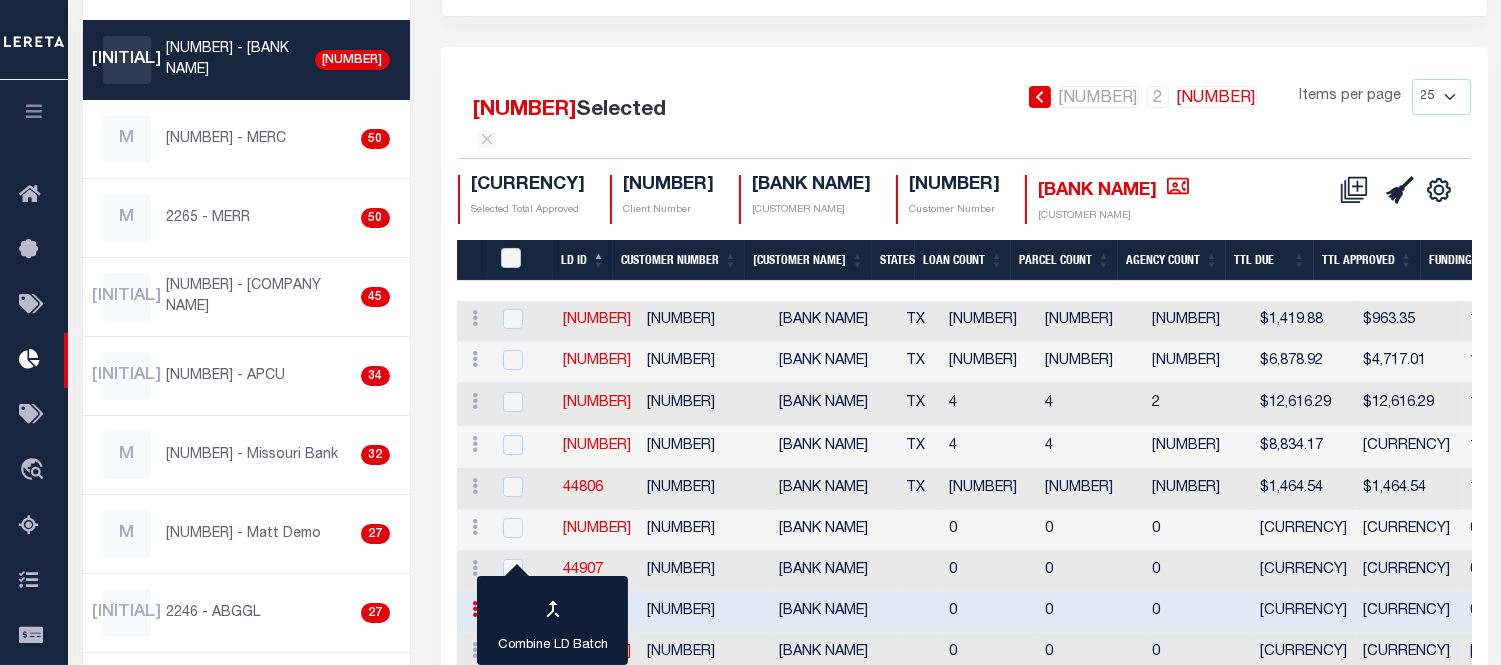 scroll, scrollTop: 453, scrollLeft: 0, axis: vertical 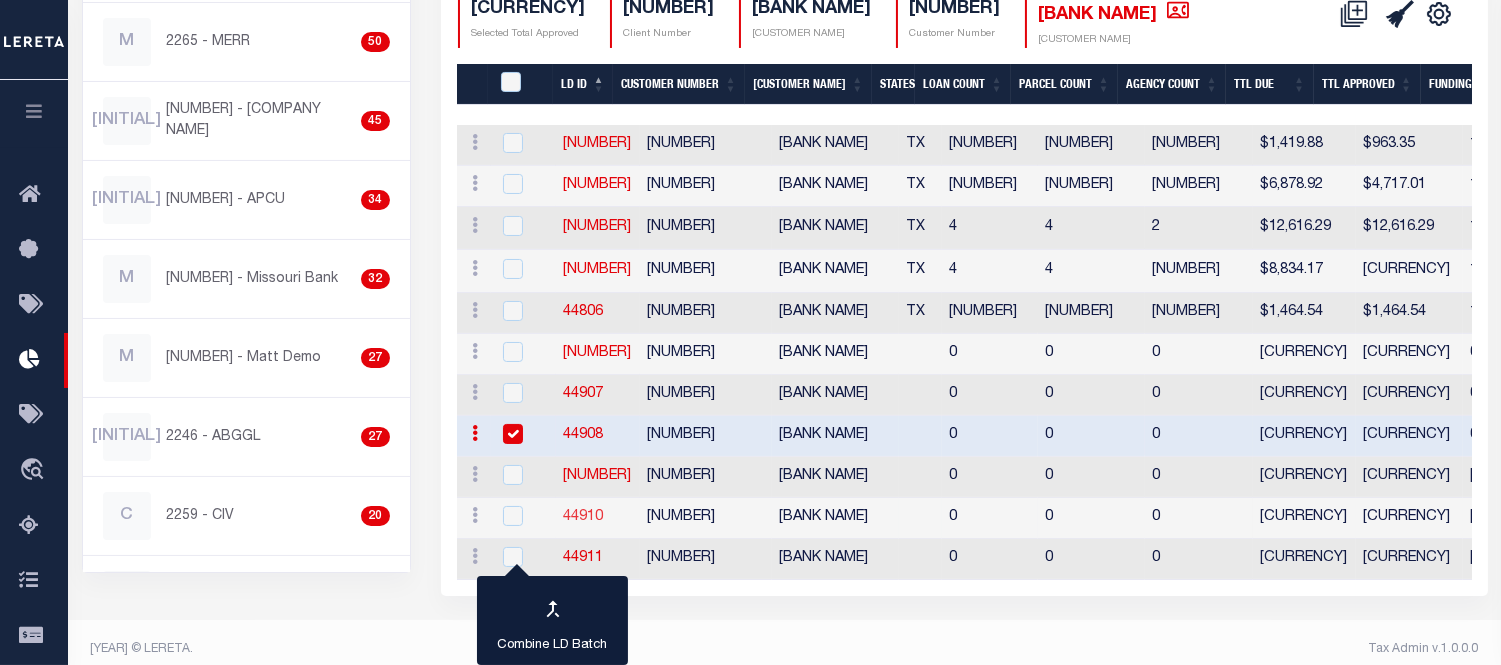 click on "44910" at bounding box center [584, 517] 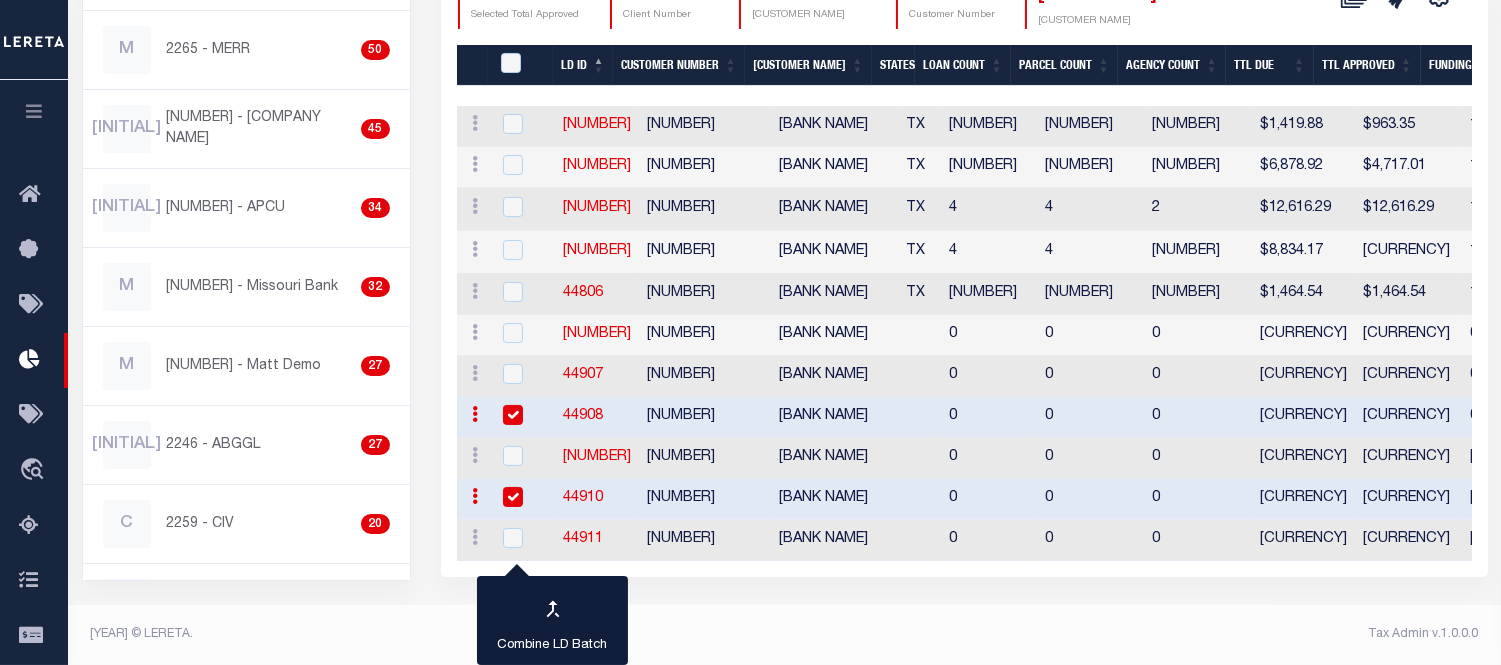 drag, startPoint x: 812, startPoint y: 553, endPoint x: 1073, endPoint y: 566, distance: 261.32355 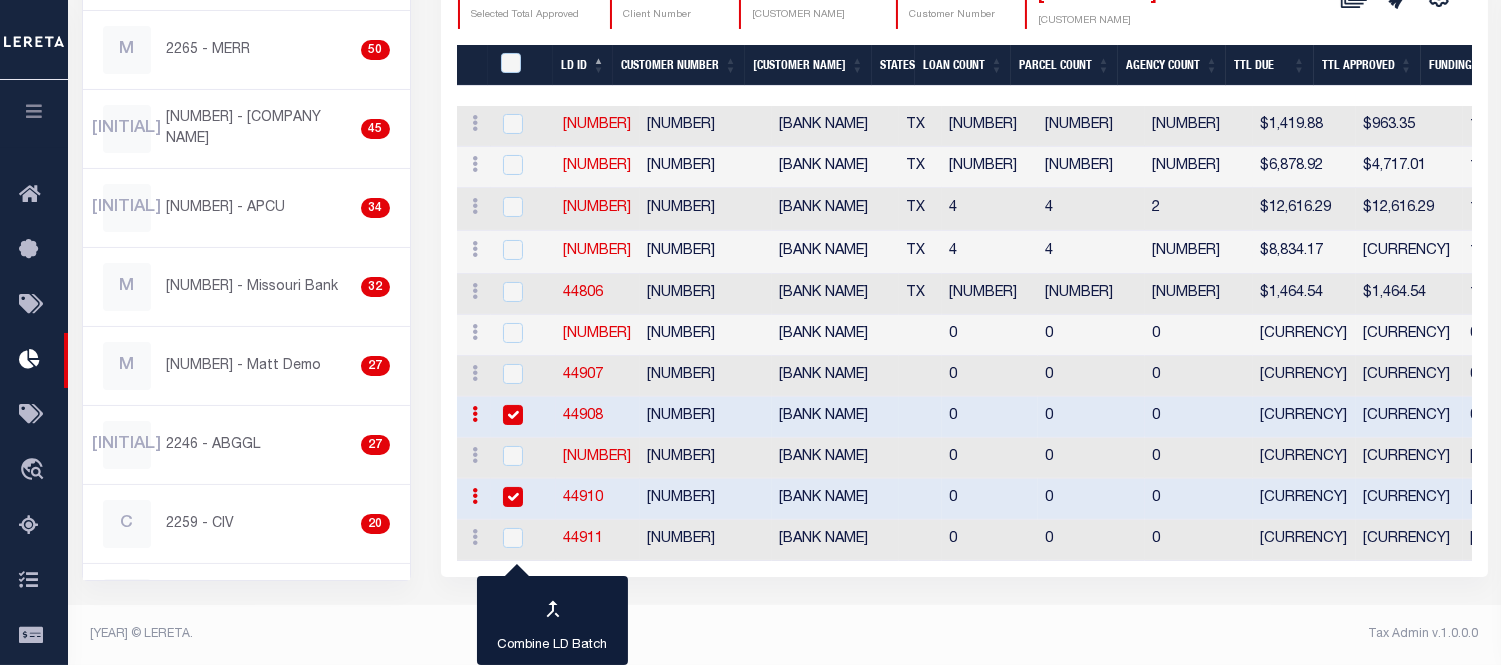 click on "2  Selected
61   Results
1 2 3
Items per page   25 50 100 200
$0.00" at bounding box center [964, 228] 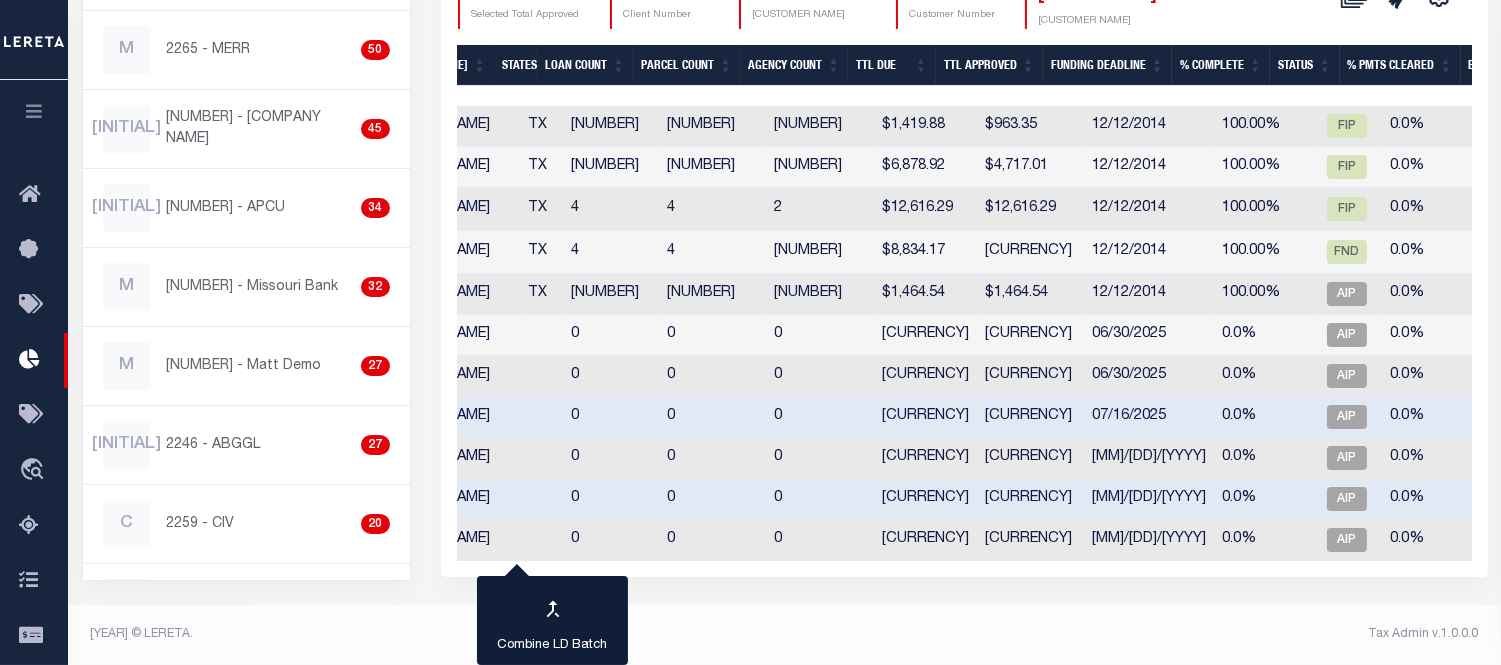 scroll, scrollTop: 0, scrollLeft: 536, axis: horizontal 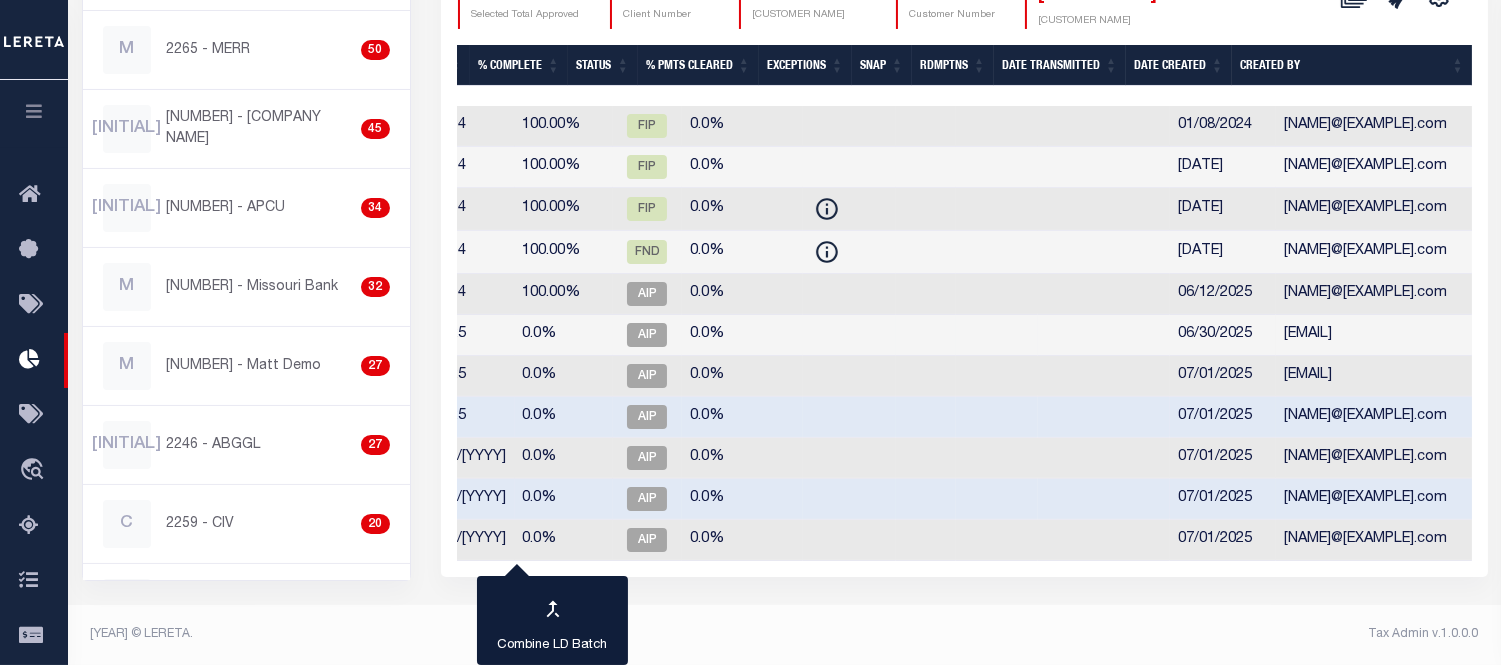 click at bounding box center (1104, 167) 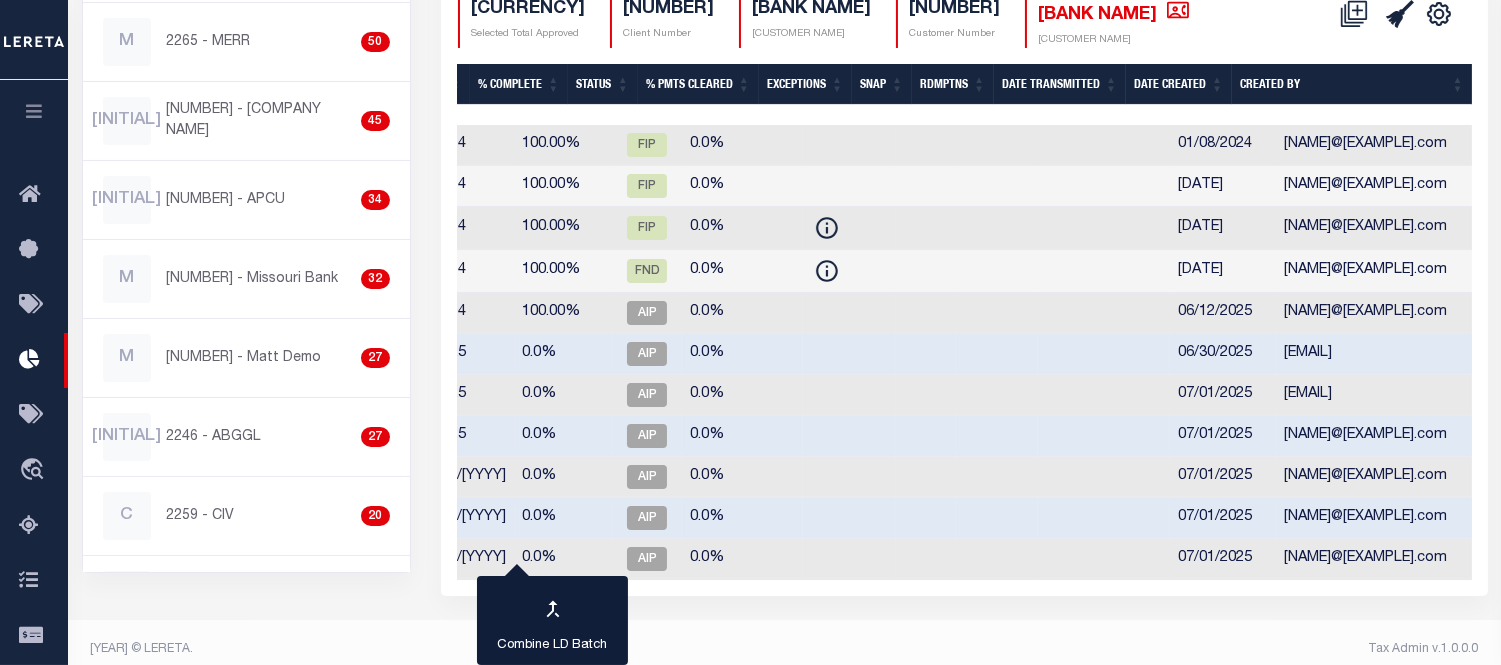 scroll, scrollTop: 0, scrollLeft: 626, axis: horizontal 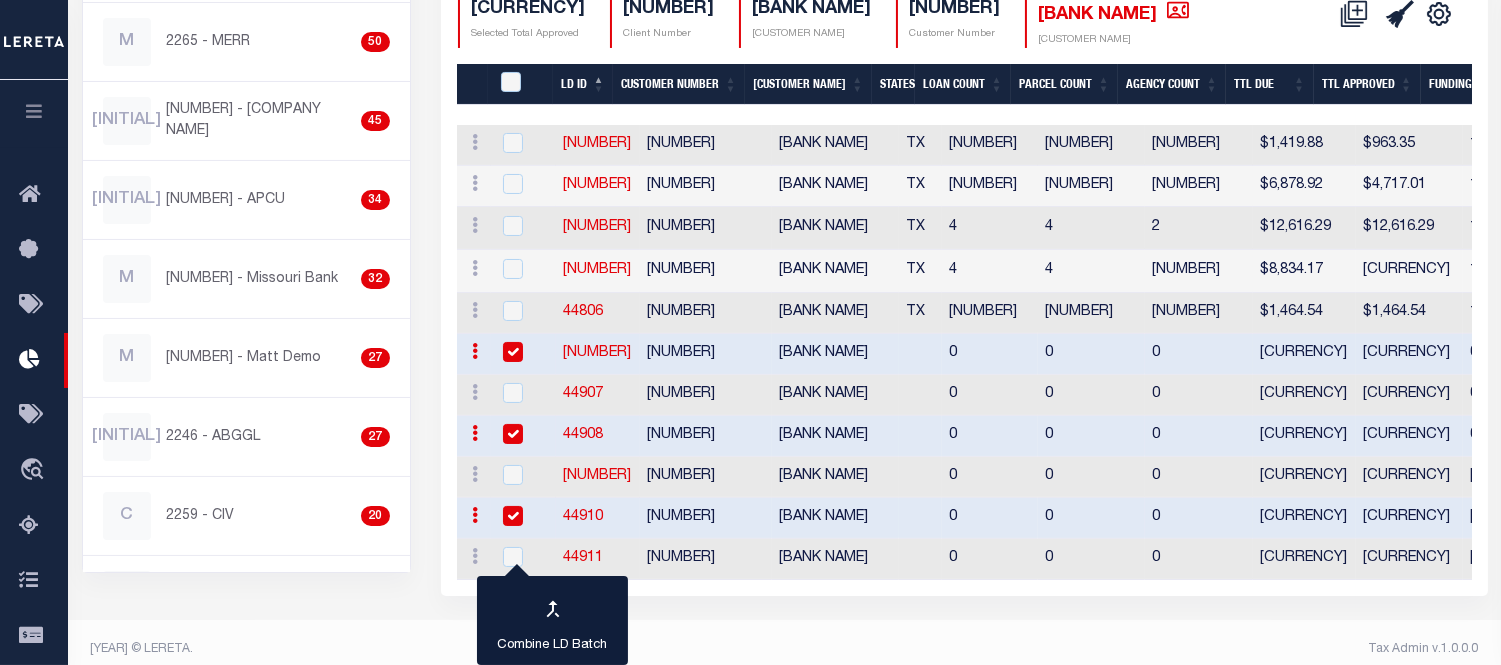 click on "44906" at bounding box center (598, 353) 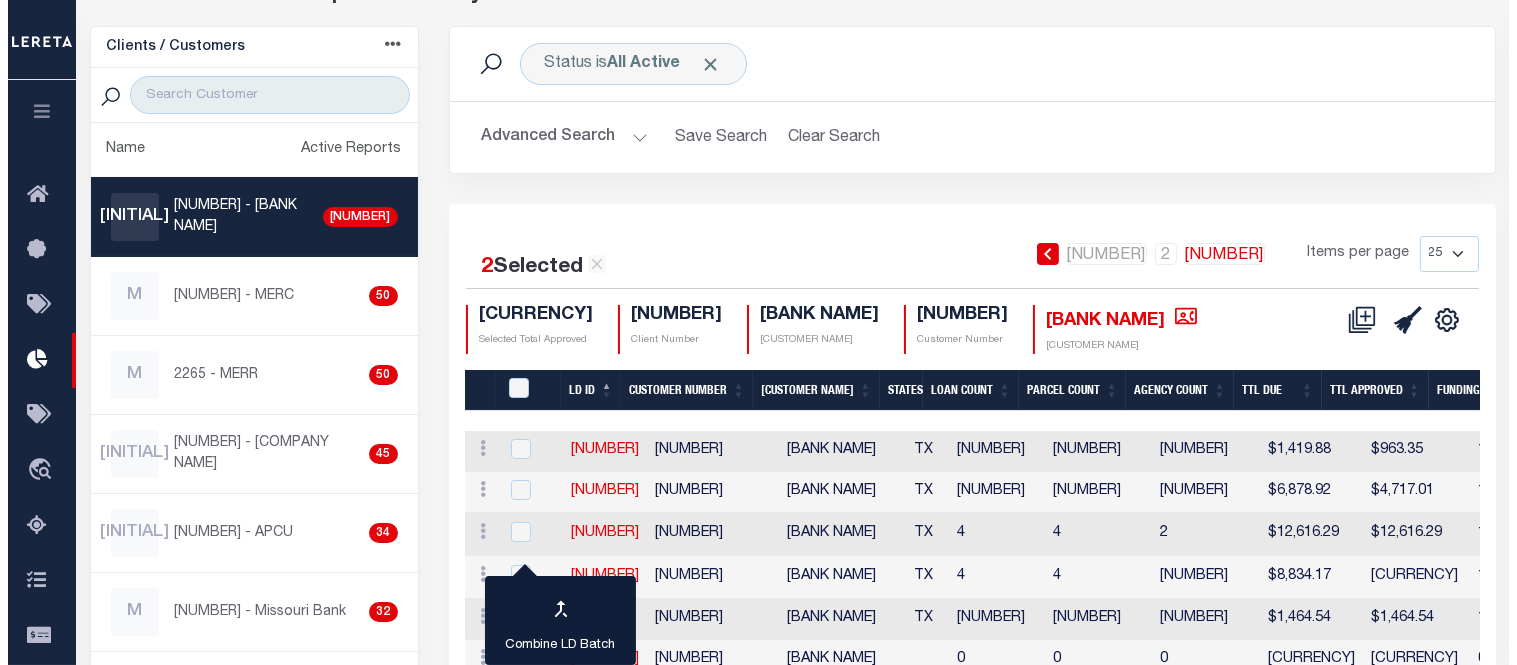 scroll, scrollTop: 231, scrollLeft: 0, axis: vertical 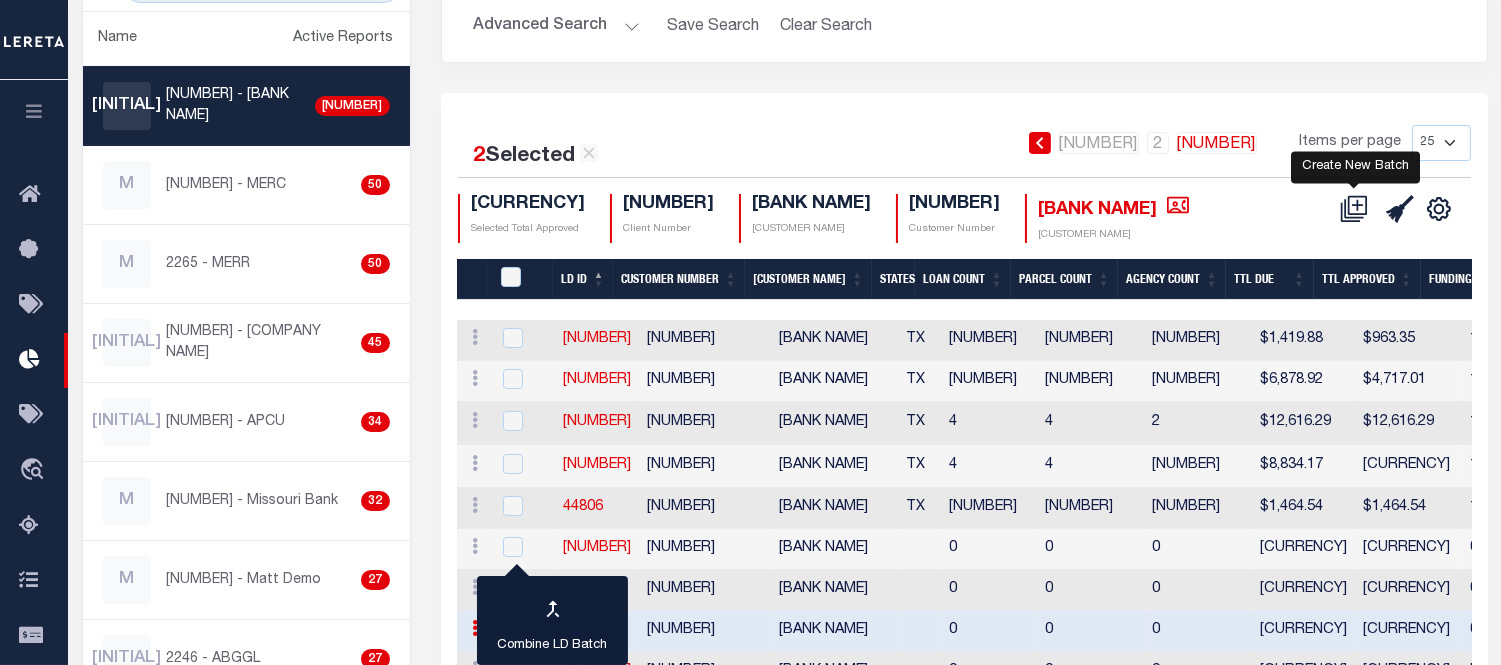 click at bounding box center (1354, 209) 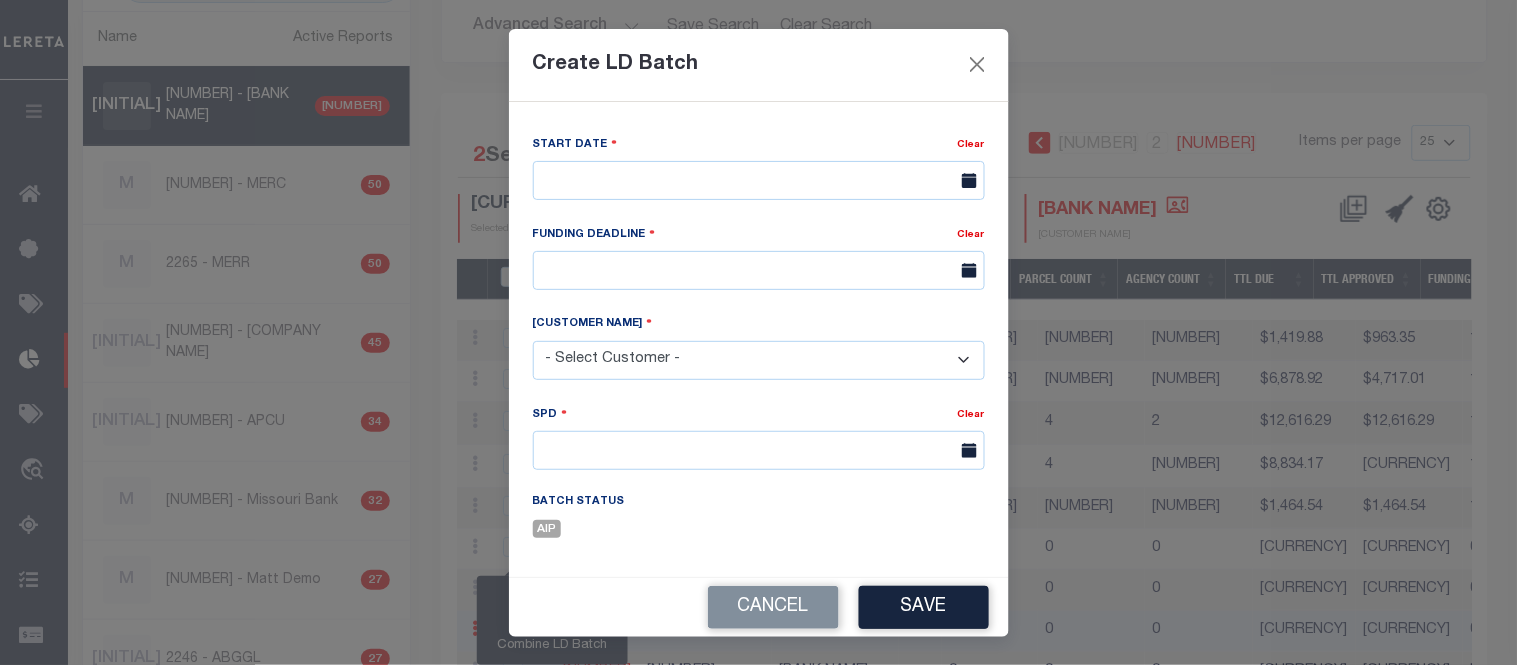 click on "Cancel" at bounding box center (773, 607) 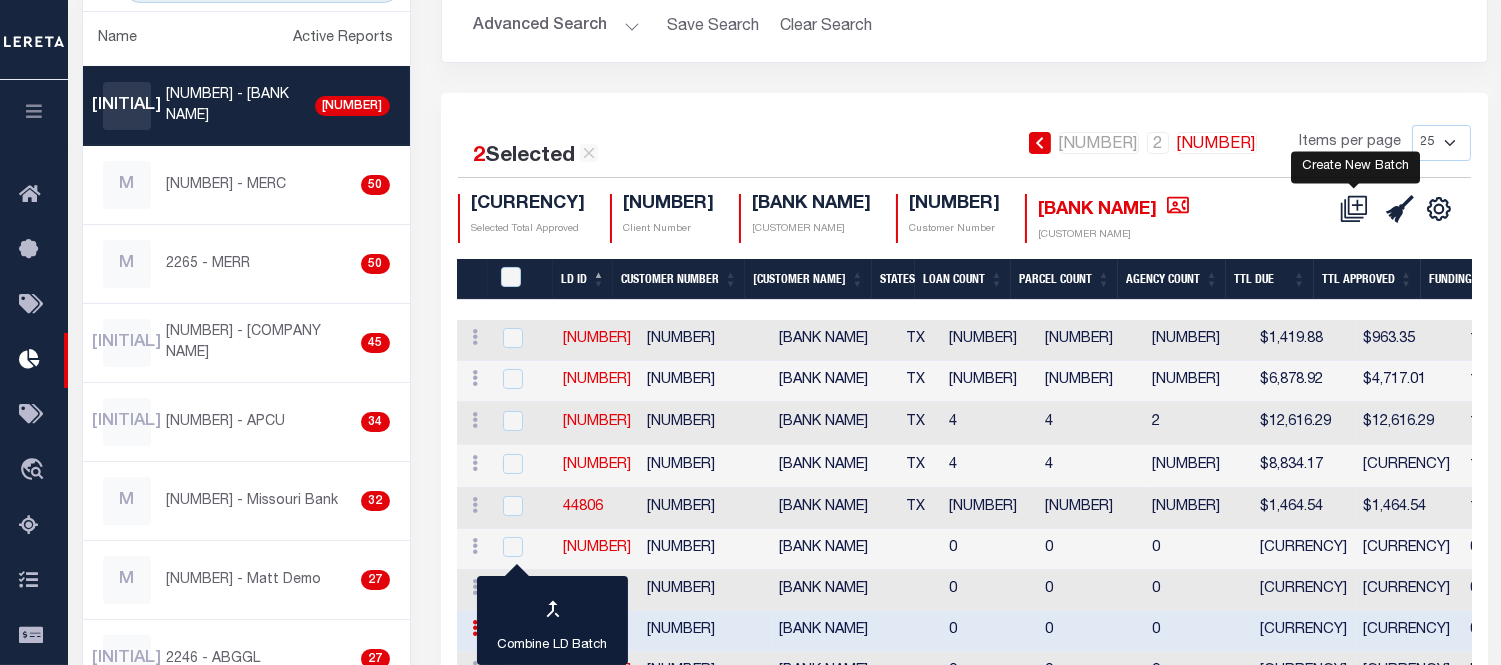 drag, startPoint x: 1348, startPoint y: 212, endPoint x: 1108, endPoint y: 268, distance: 246.44675 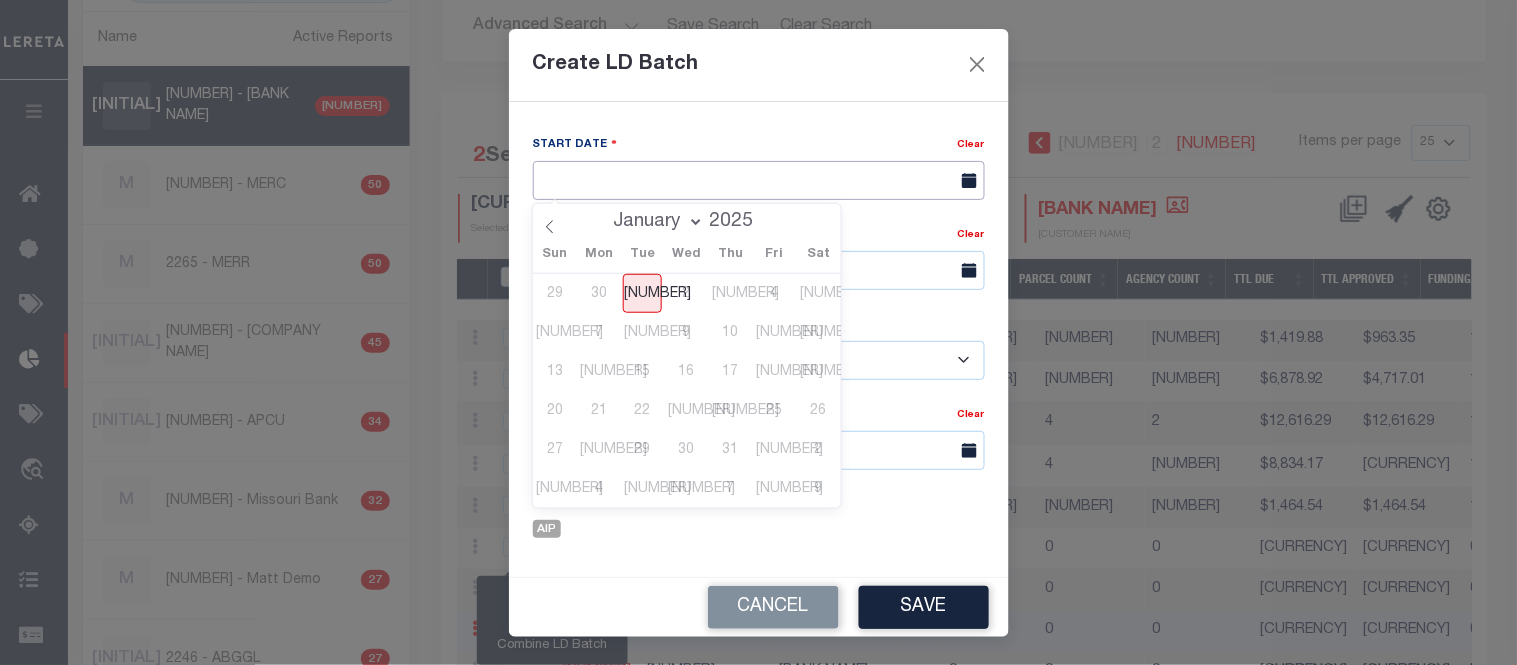 drag, startPoint x: 613, startPoint y: 180, endPoint x: 773, endPoint y: 205, distance: 161.94135 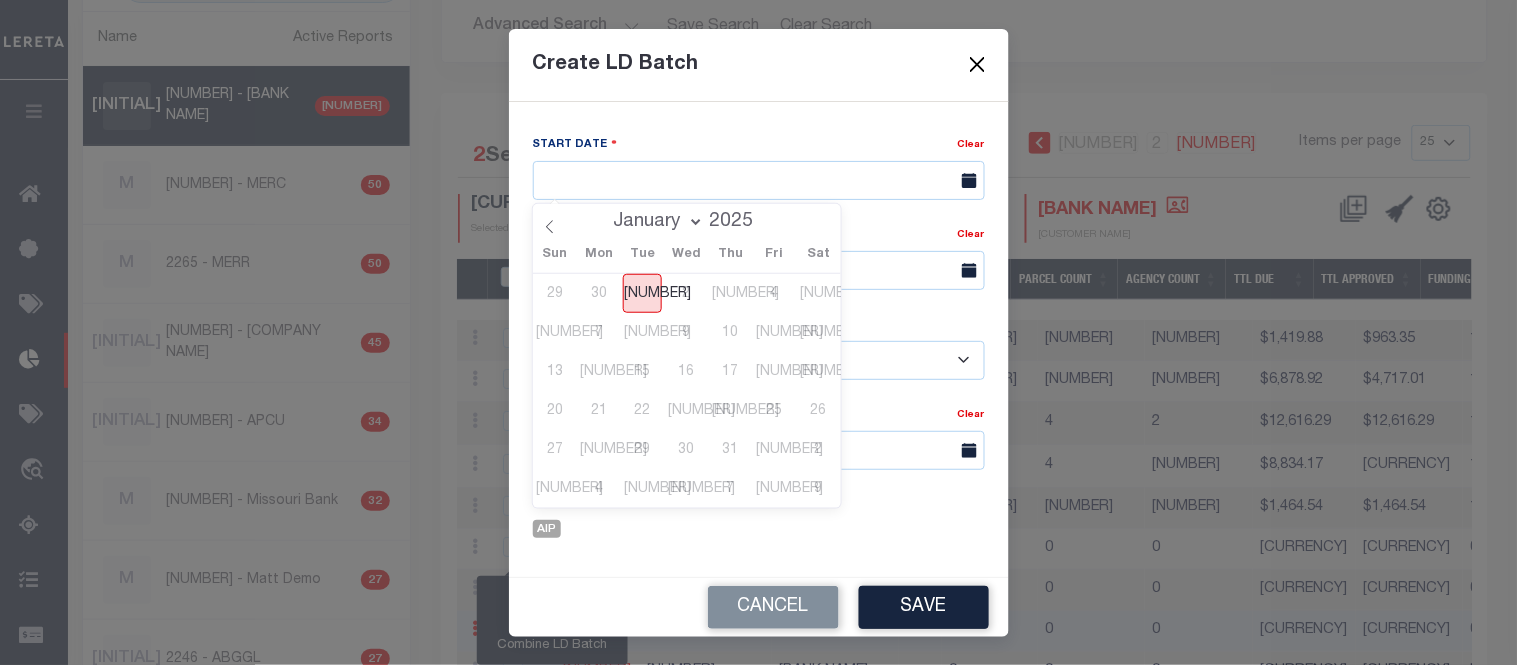 click on "1" at bounding box center (642, 293) 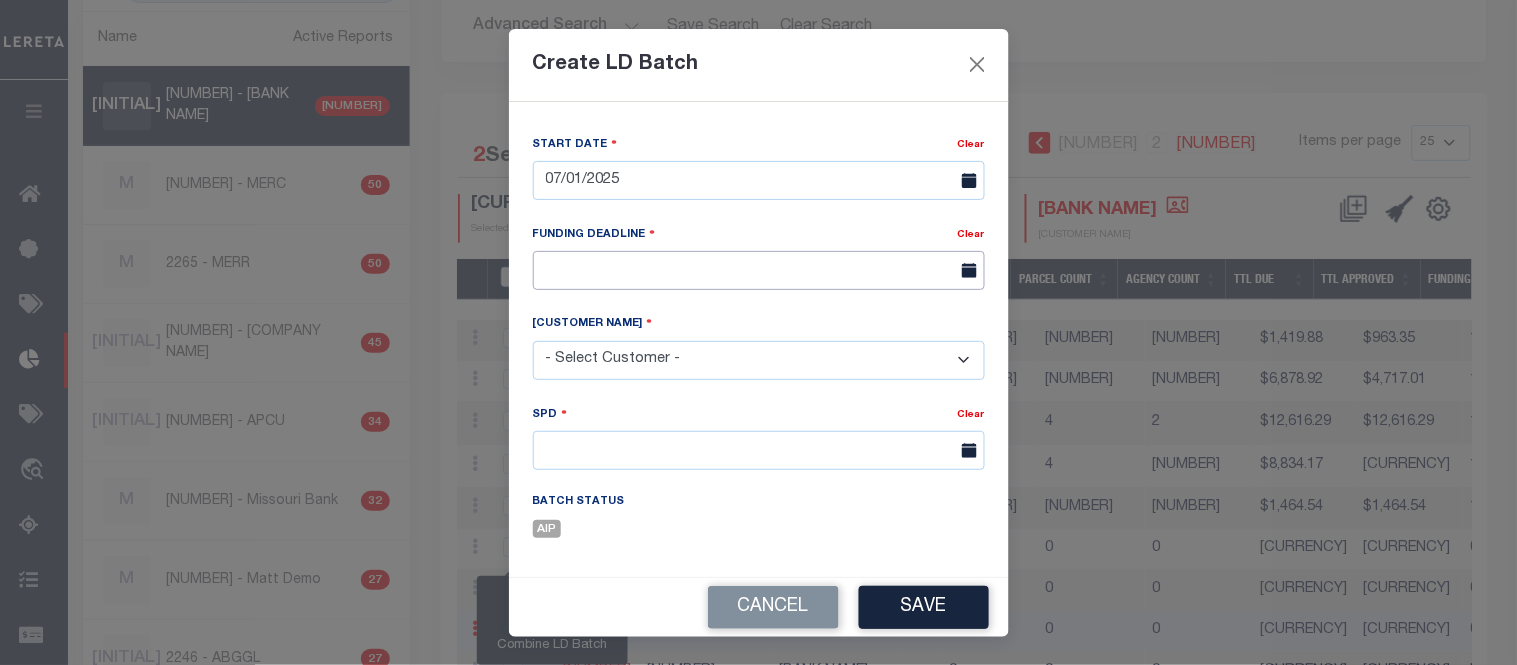 click at bounding box center [759, 270] 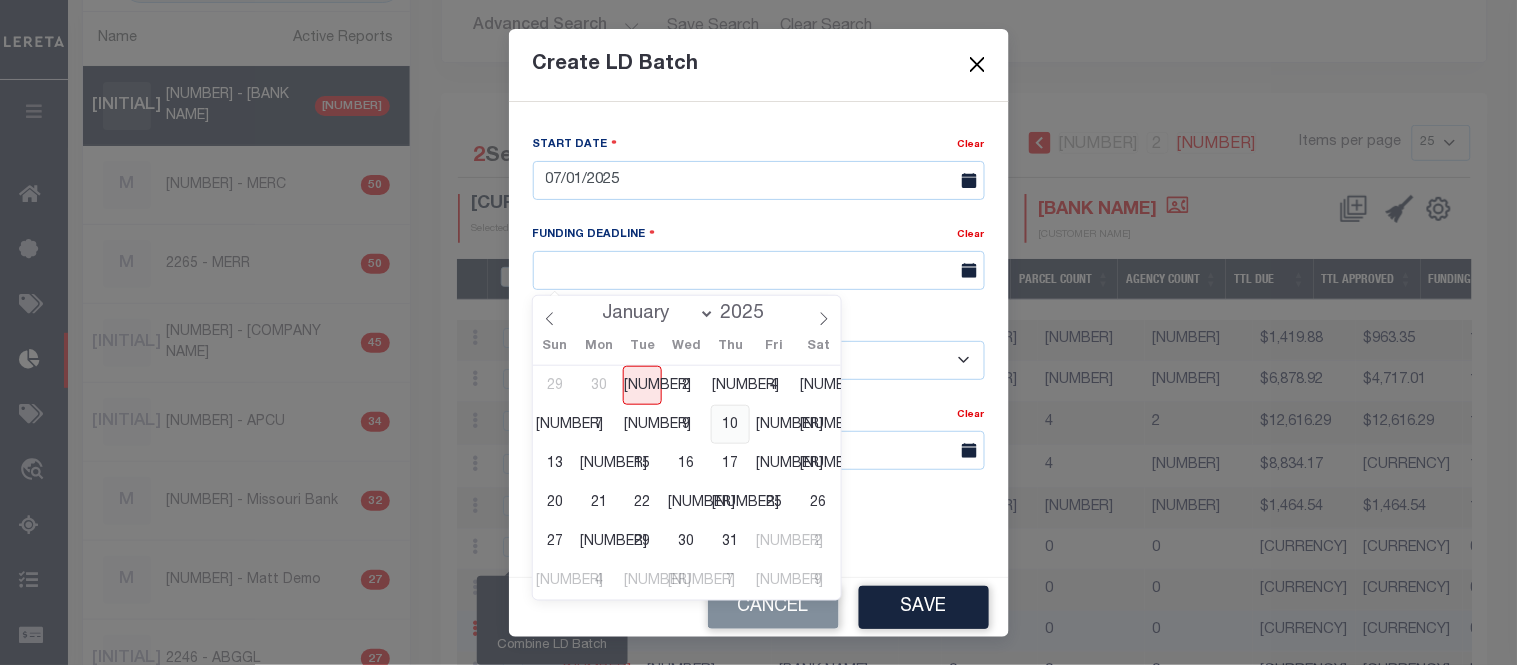 click on "10" at bounding box center [730, 424] 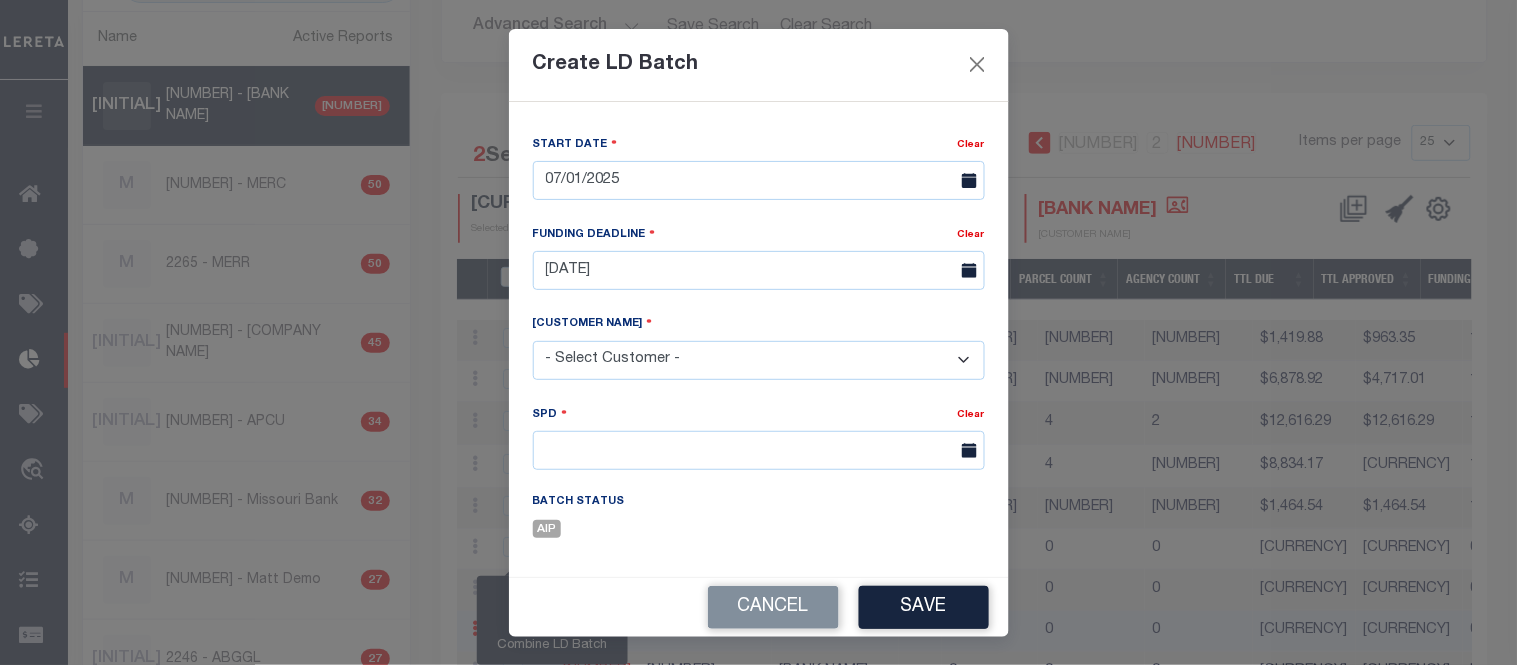 click on "- Select Customer -
AB
ABGGL
ABL
Accumatch - Refunds
AFCU
ALL
ANB
APCU
B1
BAN
BCWLDC
BFCU
BHI
BofL
Bonvenu Bank, N.A.
BOS
Boston Bank
BRI
BSA
BV
CAL
CB
CB
CBI
CBS
CCCU
CCU
CENTURY BANK OF FLORIDA
CIV
COR
CROSSROADS BANK
CS
CSLC
DFW Bank
DLP Bank
DVCU
East Texas Bank
EBA
EF
ESS
FBNFLLC
FBOG
FCB
FFB
FFS
First Citizens Bank
First Demo Bank
FNBG
FNBT
FNYFCU
FPB
FSB
FSBG
G.W
GB
GBT
GLBC
GNB
GS
HBLA
HHSB
HRCCU
IB
INB
IND
IOB
JMB
KEY
KF
KNG
LB
Lima One Capital, LLC
Lima One Capital, LLC - Bridge Portfolio
Louisiana Bank
MAI
Matt Demo
MC
MERC
MERR
MESA VERDE HOLDINGS
Mission Federal Credit Union Commercial
Missouri Bank
NB
PB
PB
PB
PBTX
PC
PCBORE
PCFC
PLN
PMCB
PMCC
Prestige Worldwide test account dummy info no loans
Provident Bank
RB
RB
RB
RBORE
REV
RMC
SBA
SCCU
SCFCU
SEC" at bounding box center (759, 360) 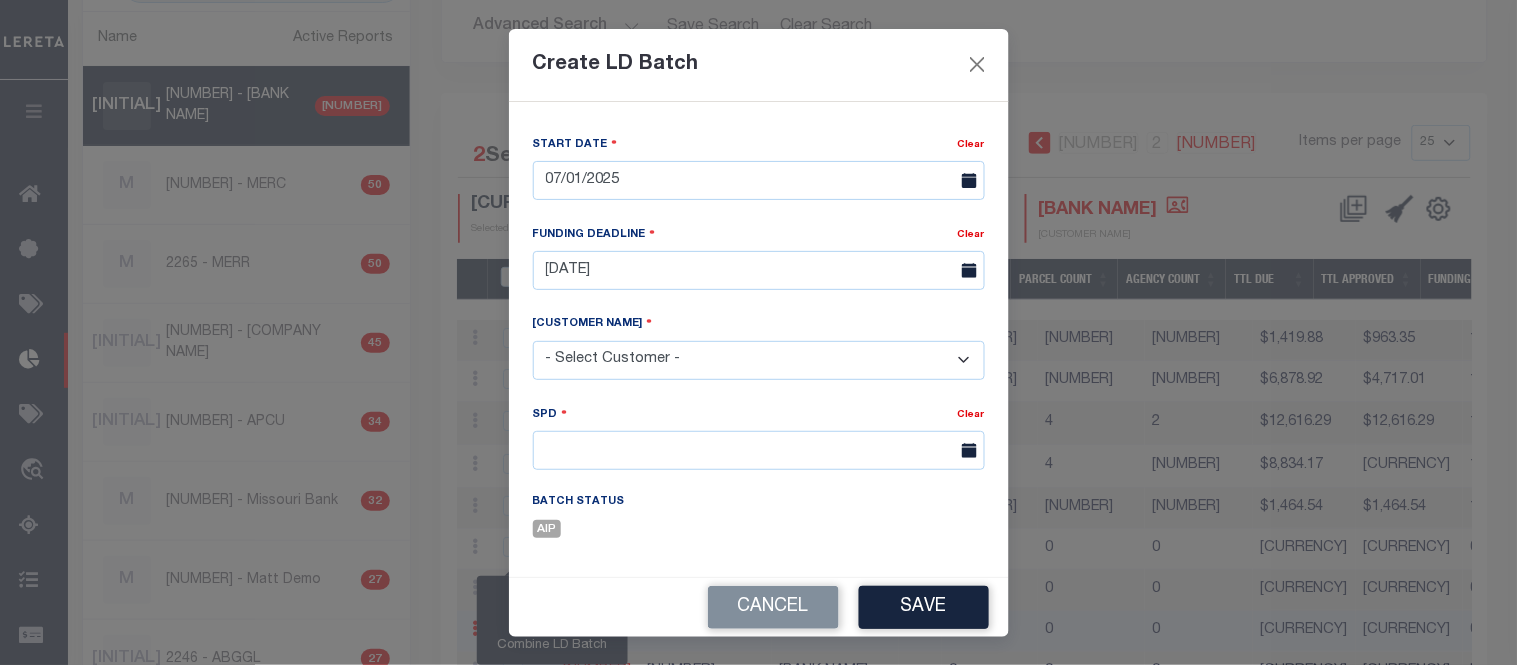 select on "1052" 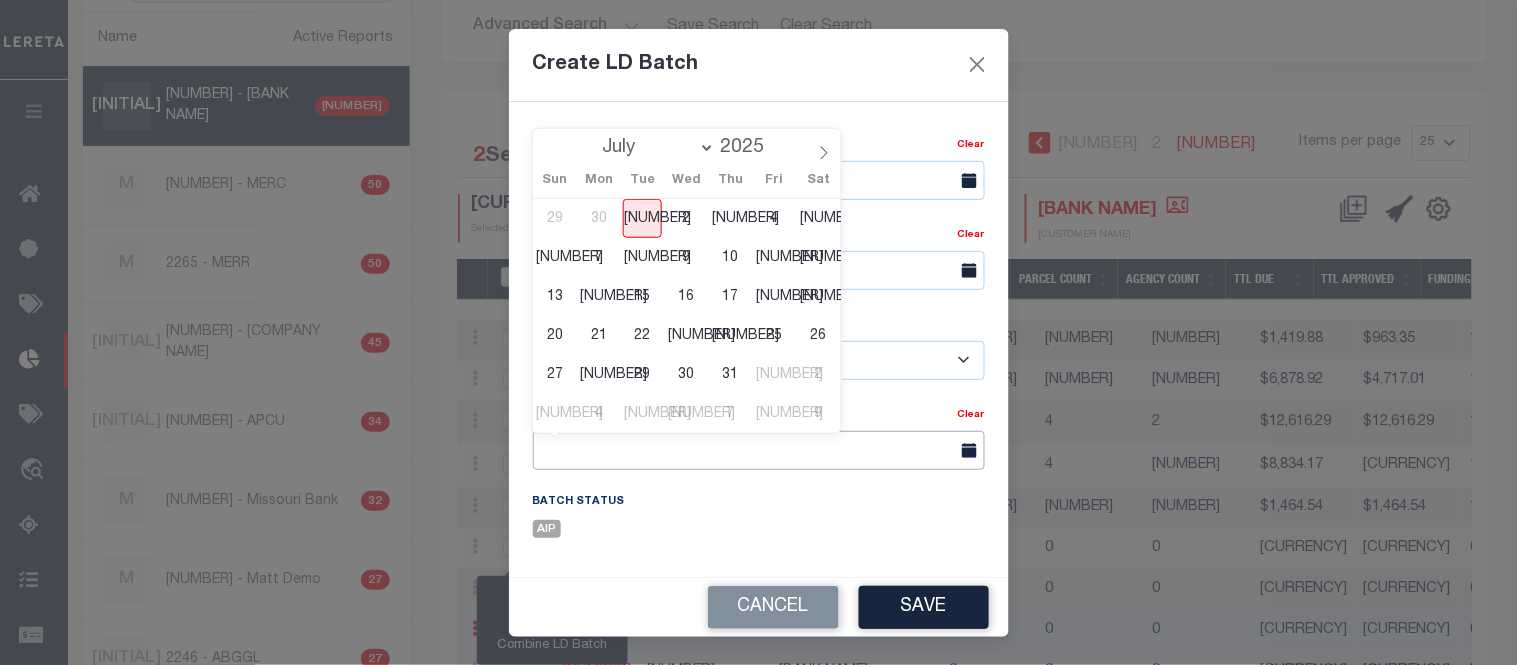 click at bounding box center (759, 450) 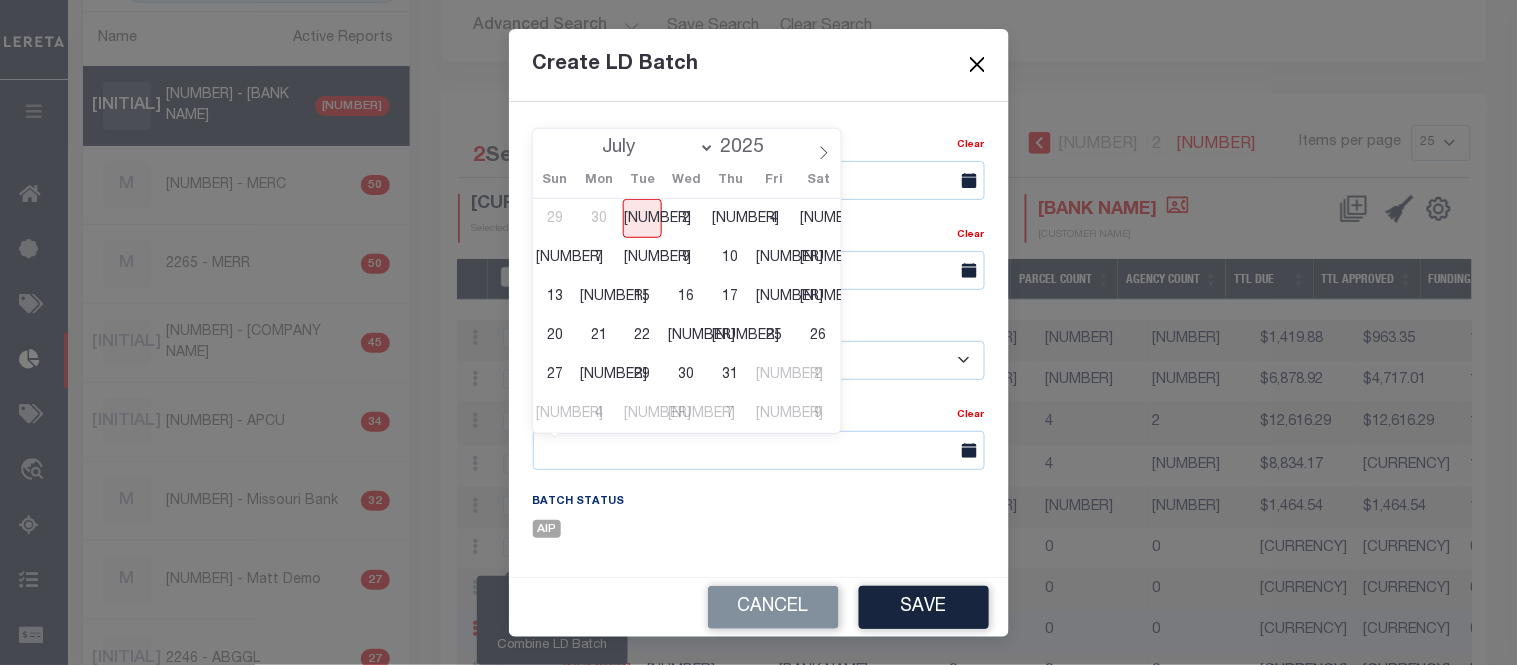 click on "20" at bounding box center [554, 335] 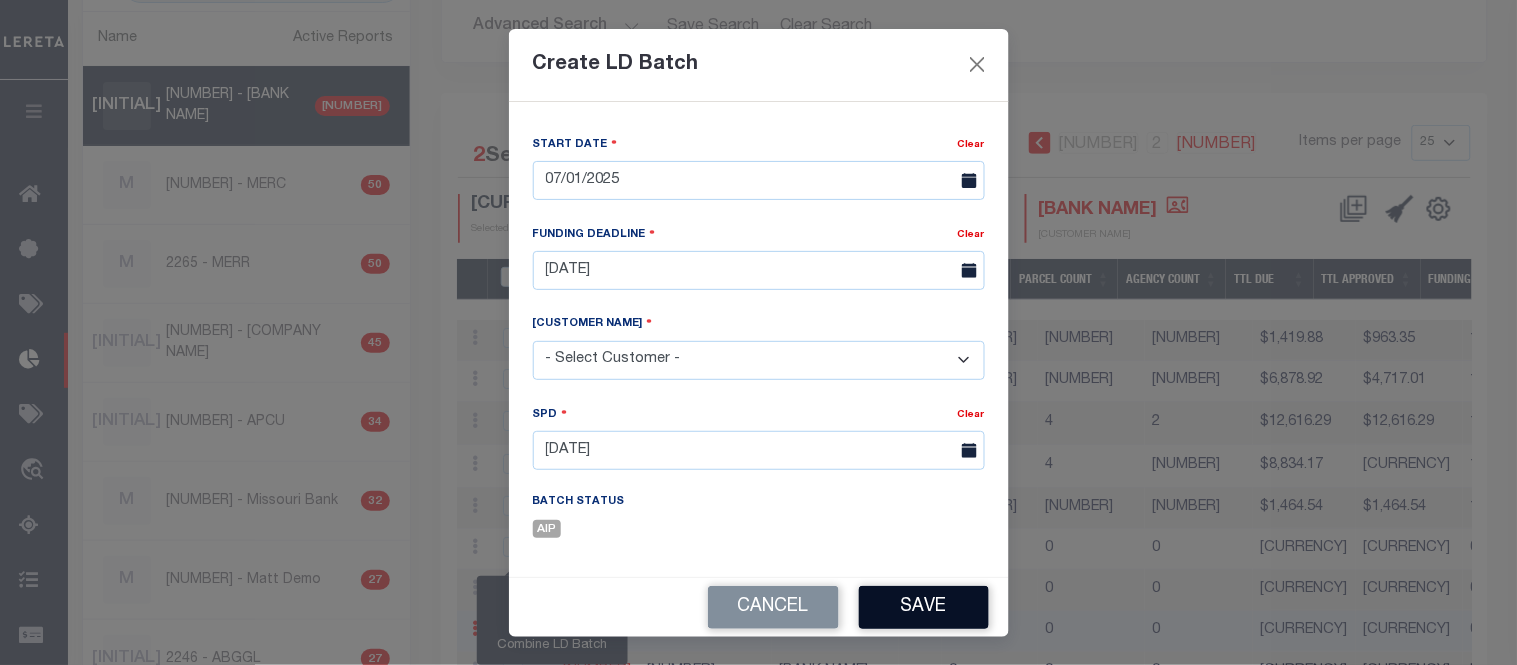 click on "Save" at bounding box center (924, 607) 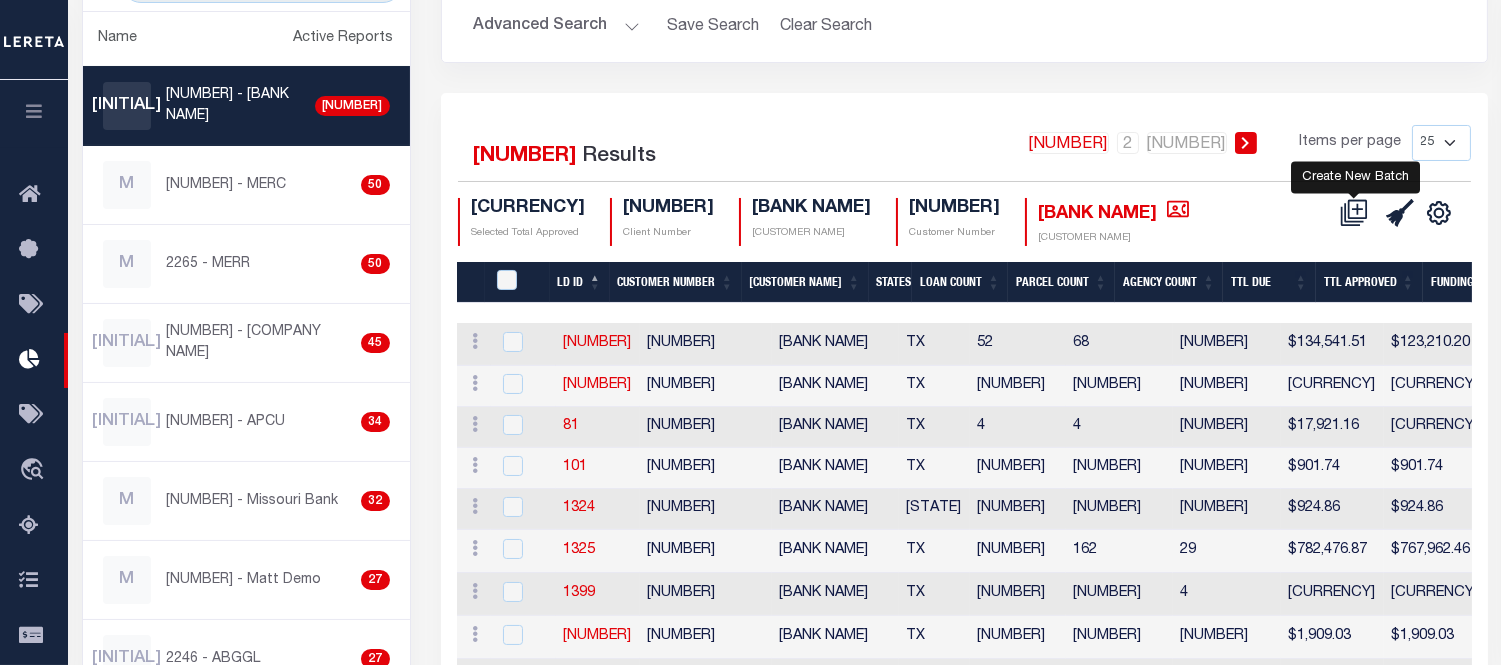 drag, startPoint x: 1347, startPoint y: 201, endPoint x: 1220, endPoint y: 220, distance: 128.41339 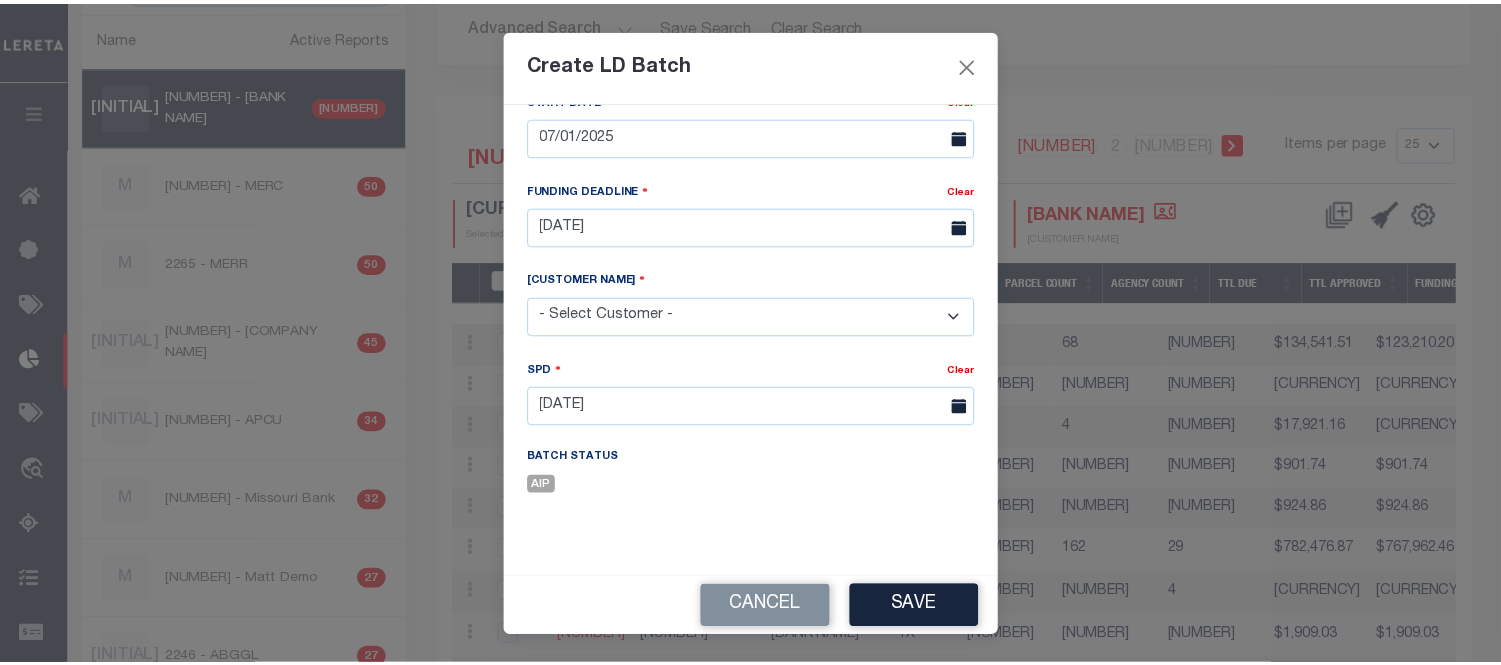 scroll, scrollTop: 0, scrollLeft: 0, axis: both 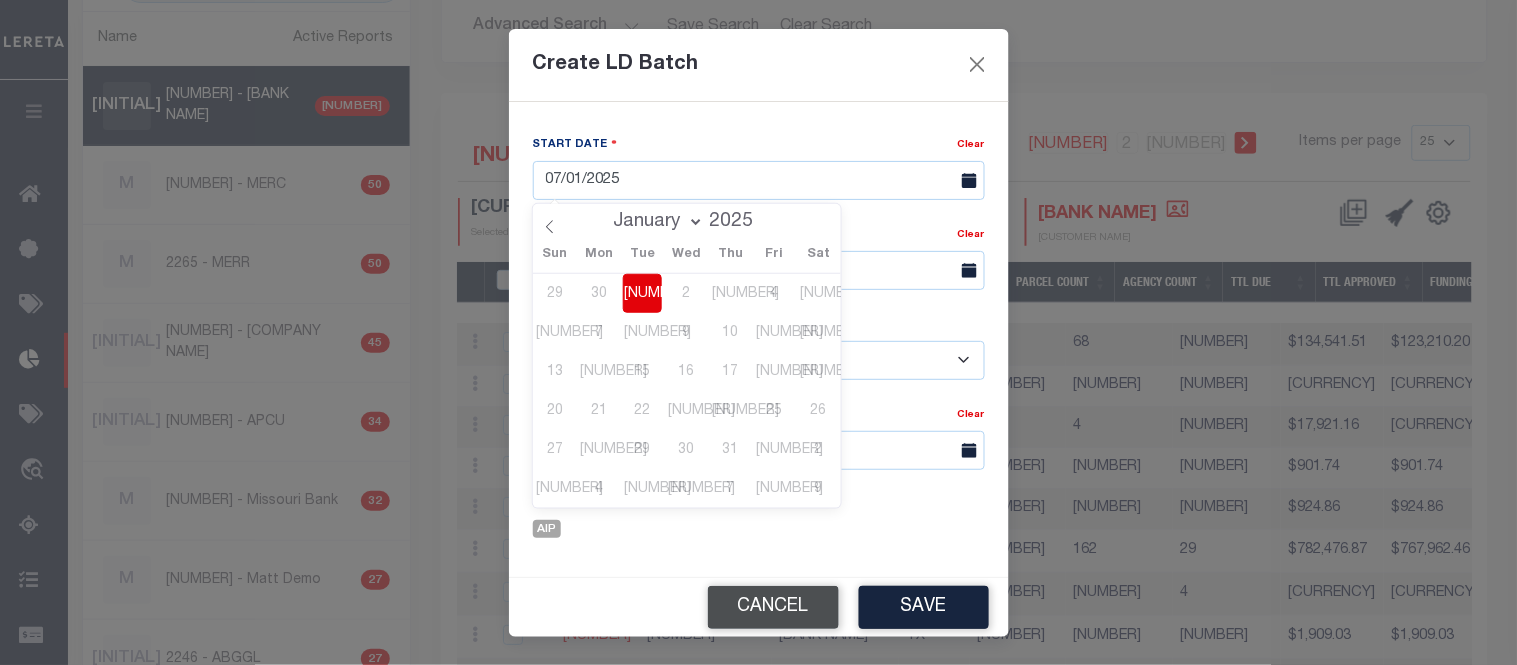 click on "Cancel" at bounding box center (773, 607) 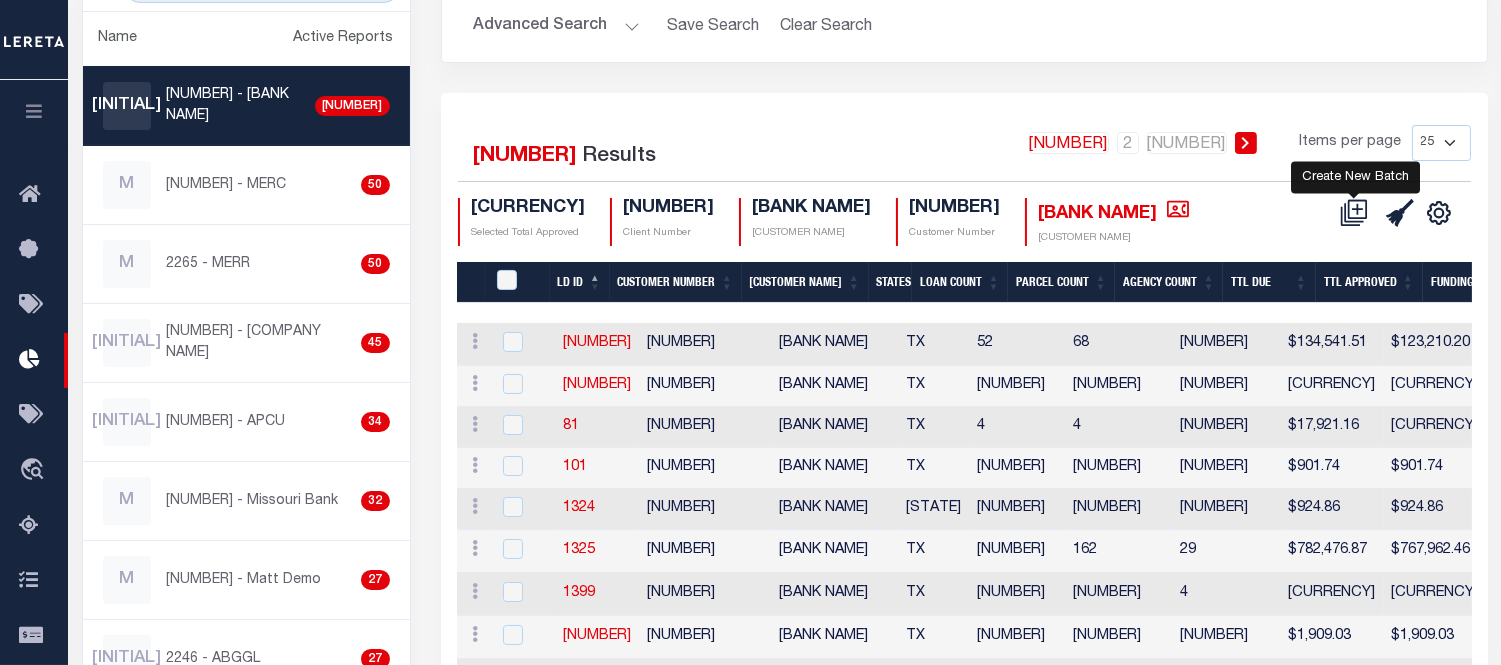 click at bounding box center (1354, 213) 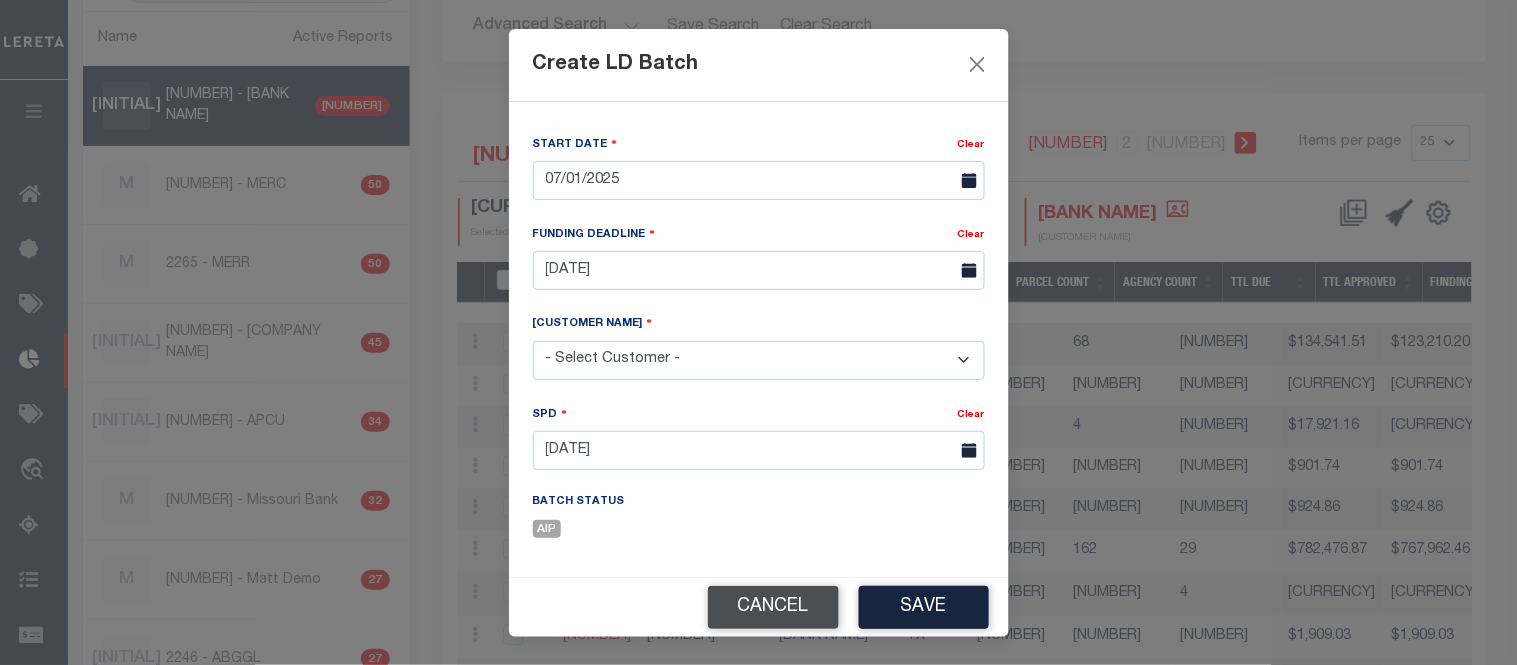 drag, startPoint x: 795, startPoint y: 622, endPoint x: 226, endPoint y: 255, distance: 677.08936 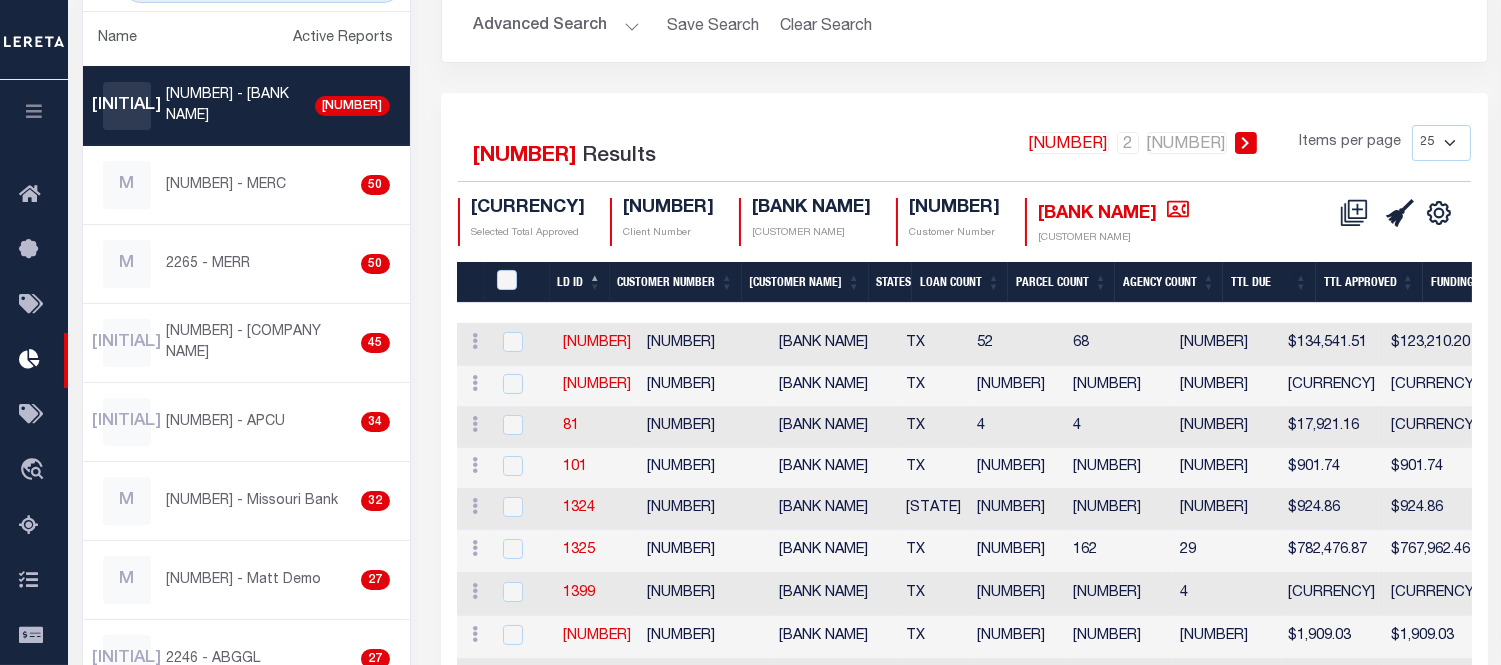 click at bounding box center [34, 111] 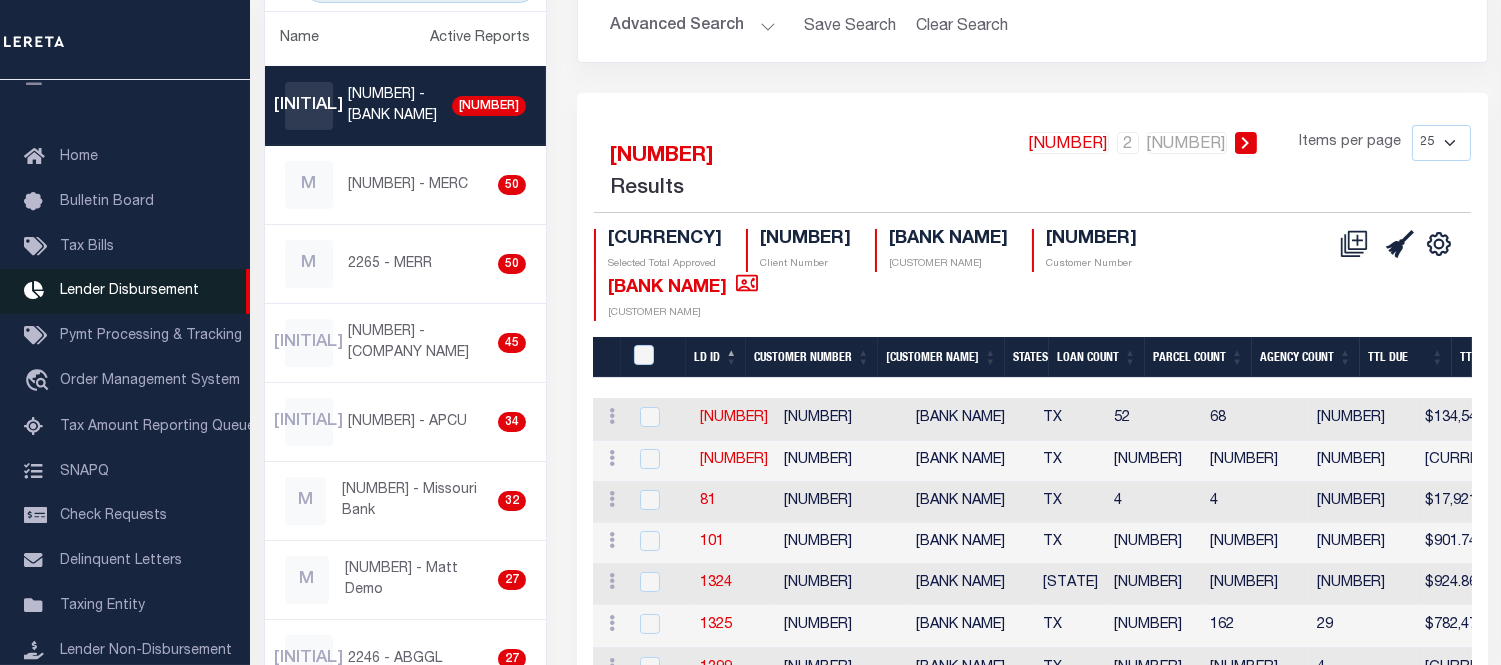 drag, startPoint x: 138, startPoint y: 336, endPoint x: 171, endPoint y: 271, distance: 72.89719 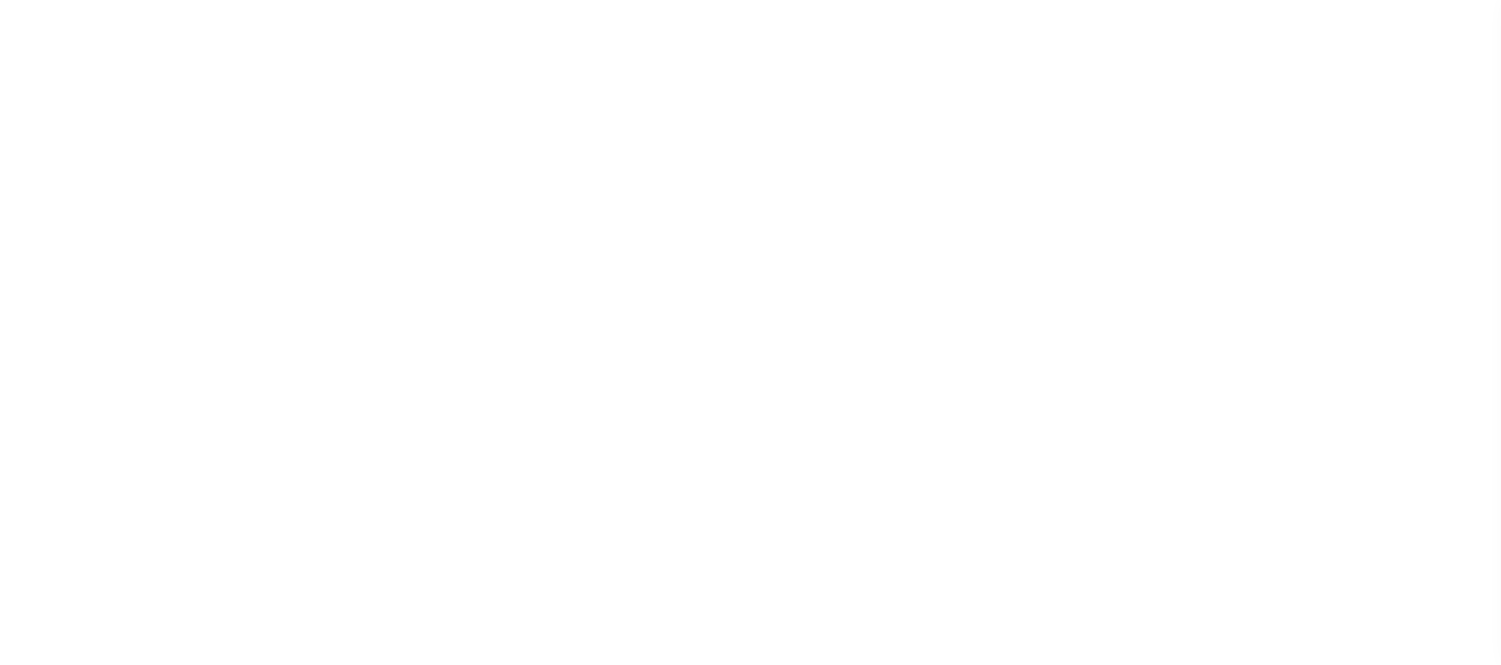 scroll, scrollTop: 0, scrollLeft: 0, axis: both 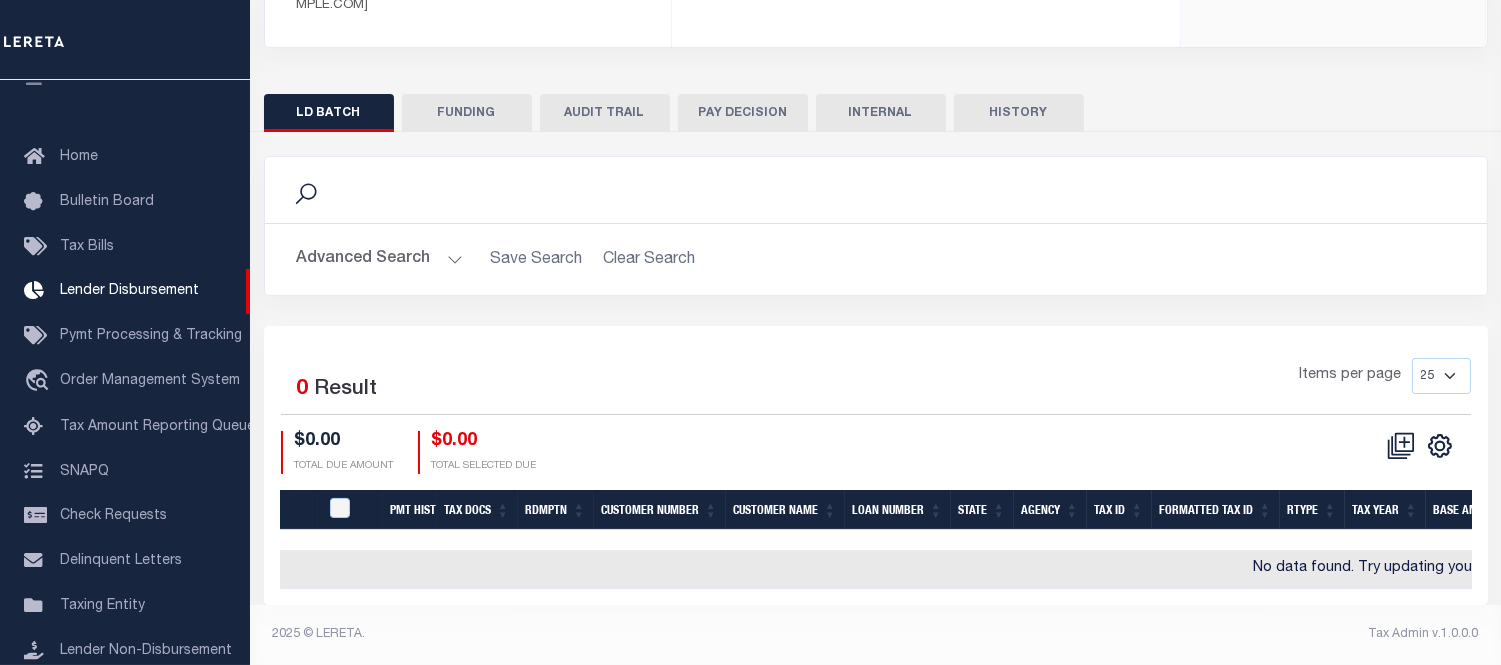 click on "HISTORY" at bounding box center (1019, 113) 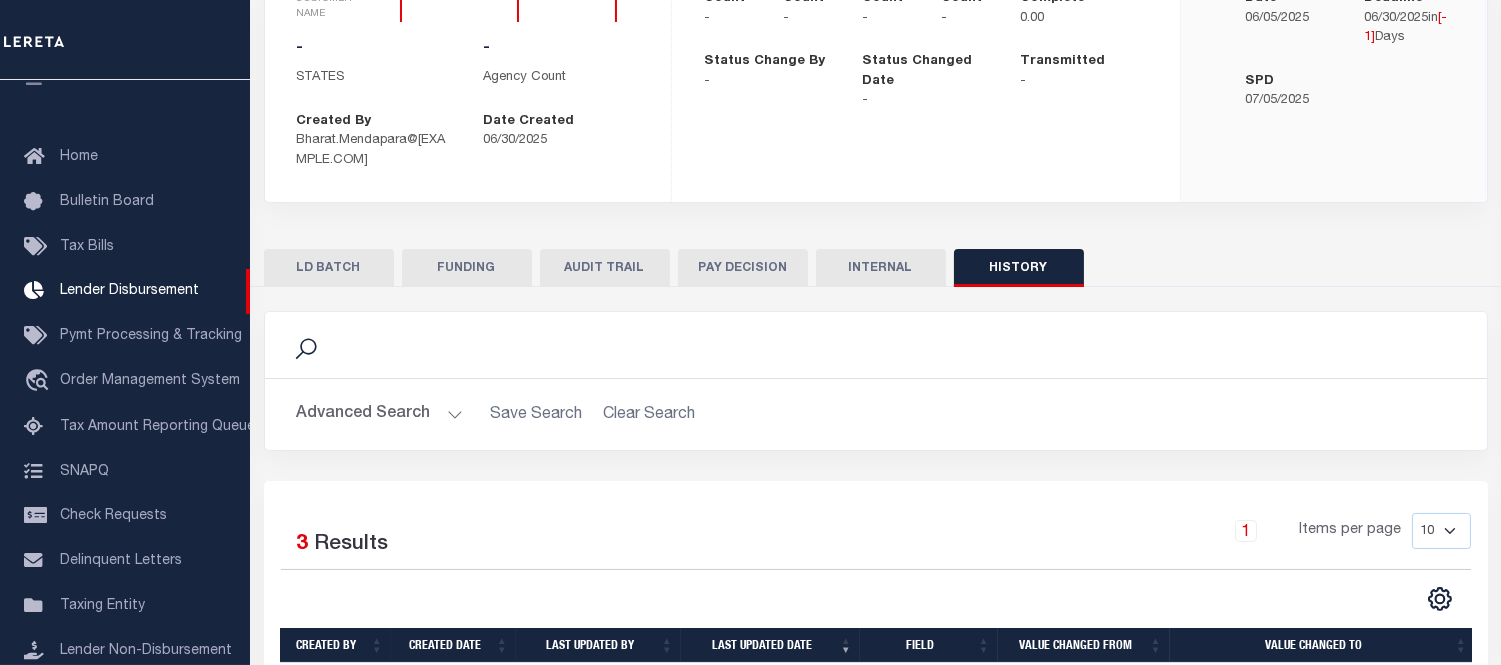 scroll, scrollTop: 147, scrollLeft: 0, axis: vertical 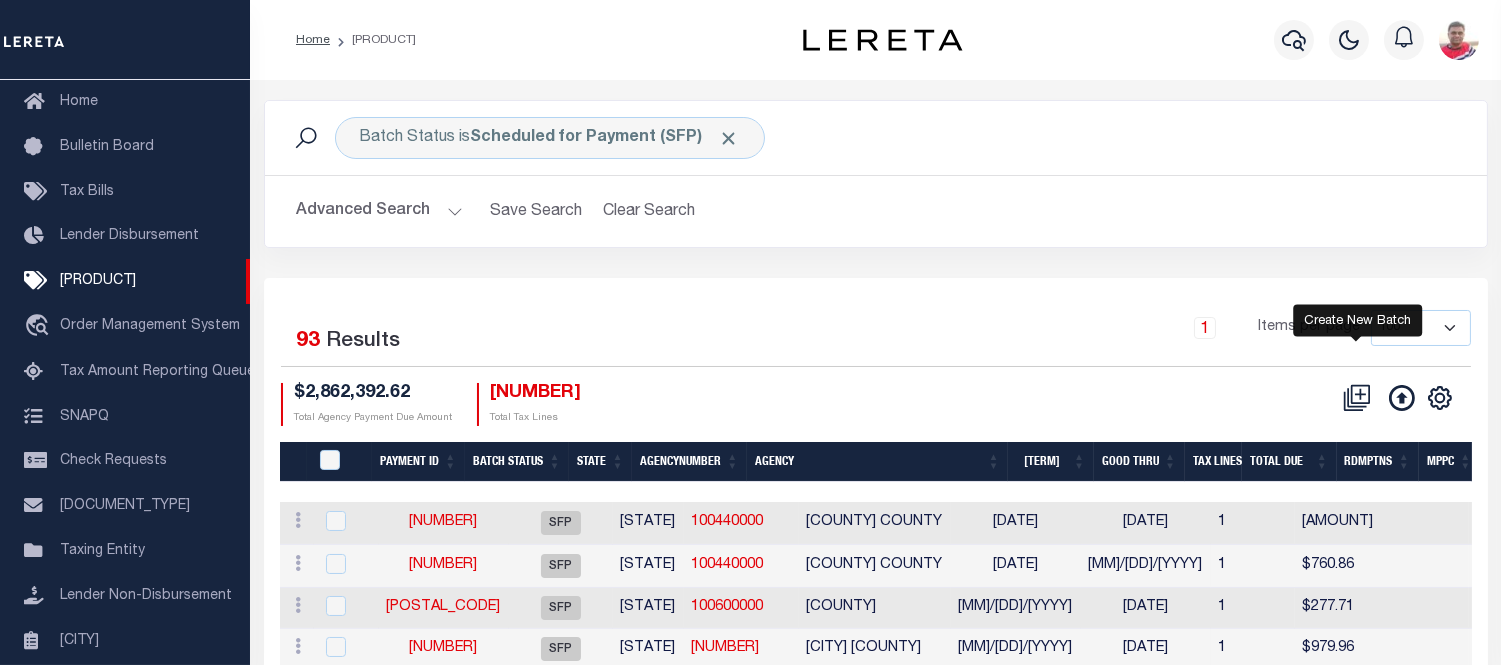 click at bounding box center (1357, 398) 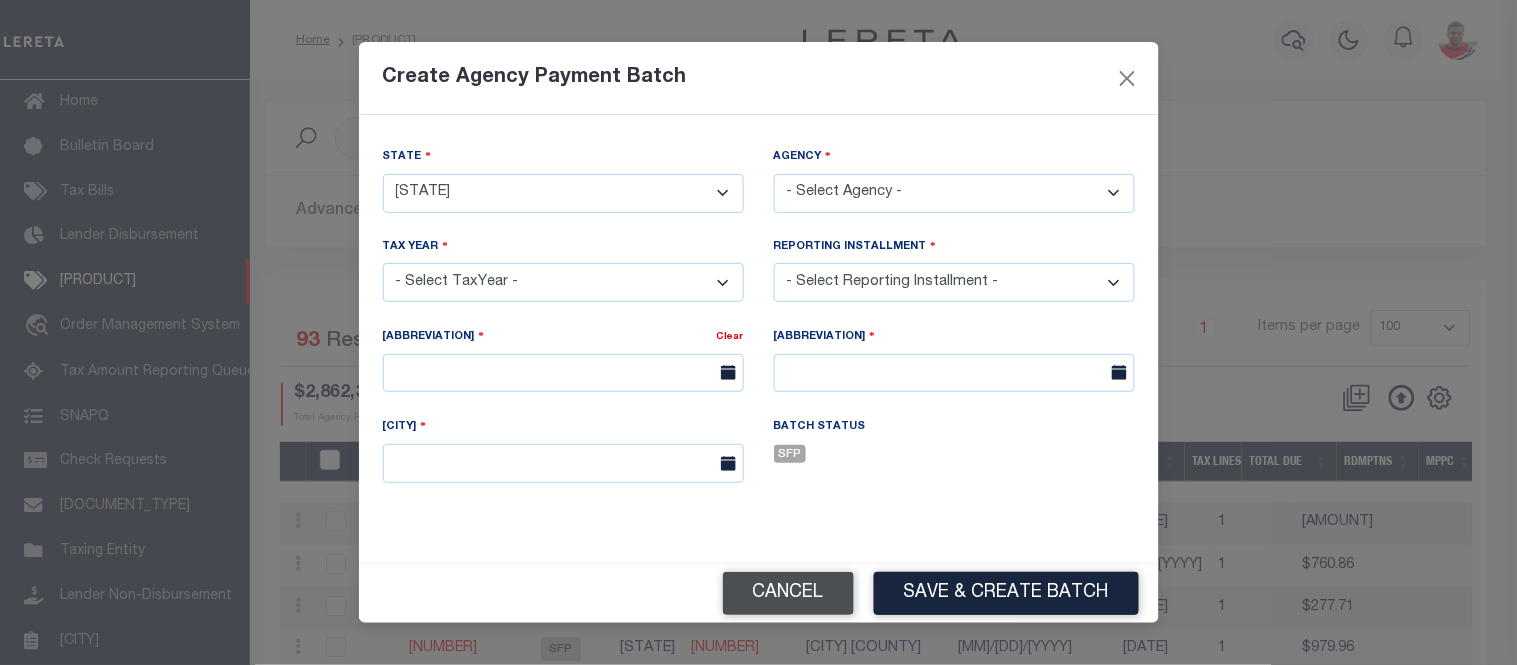 click on "Cancel" at bounding box center [788, 593] 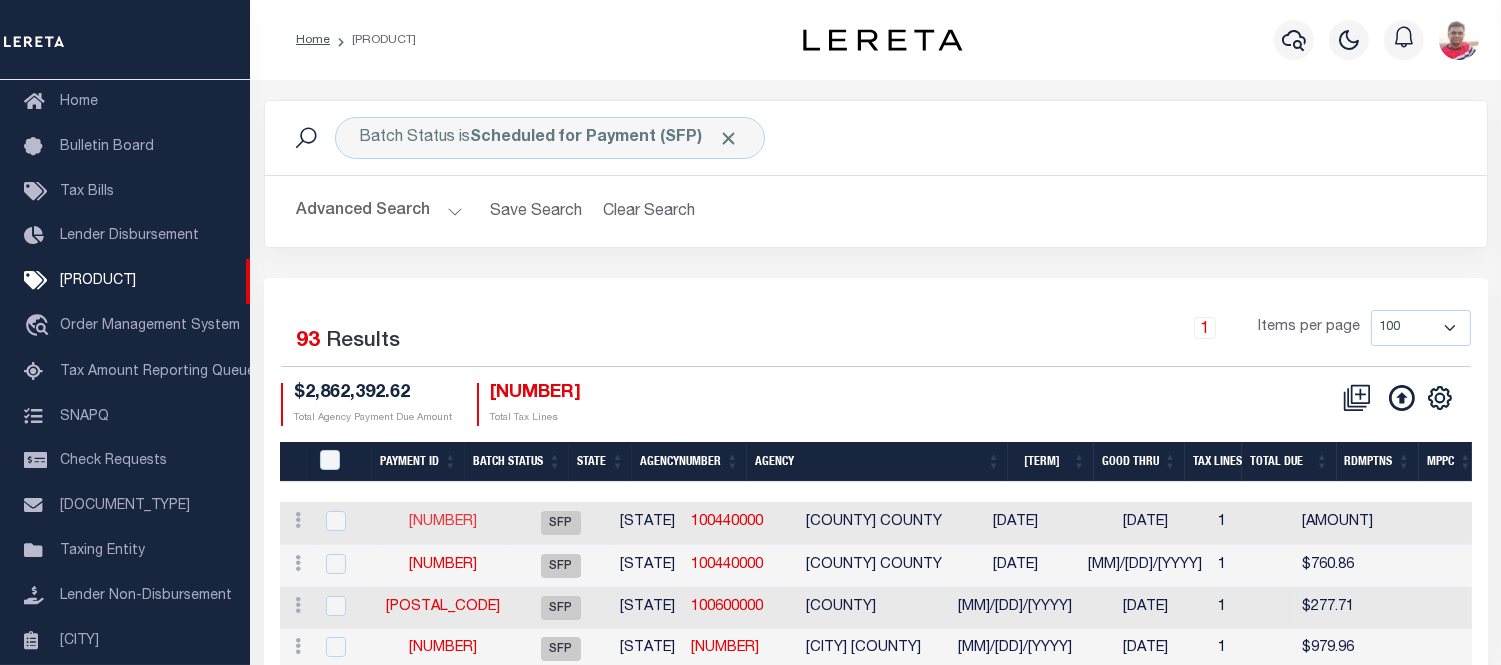 click on "87020" at bounding box center (444, 522) 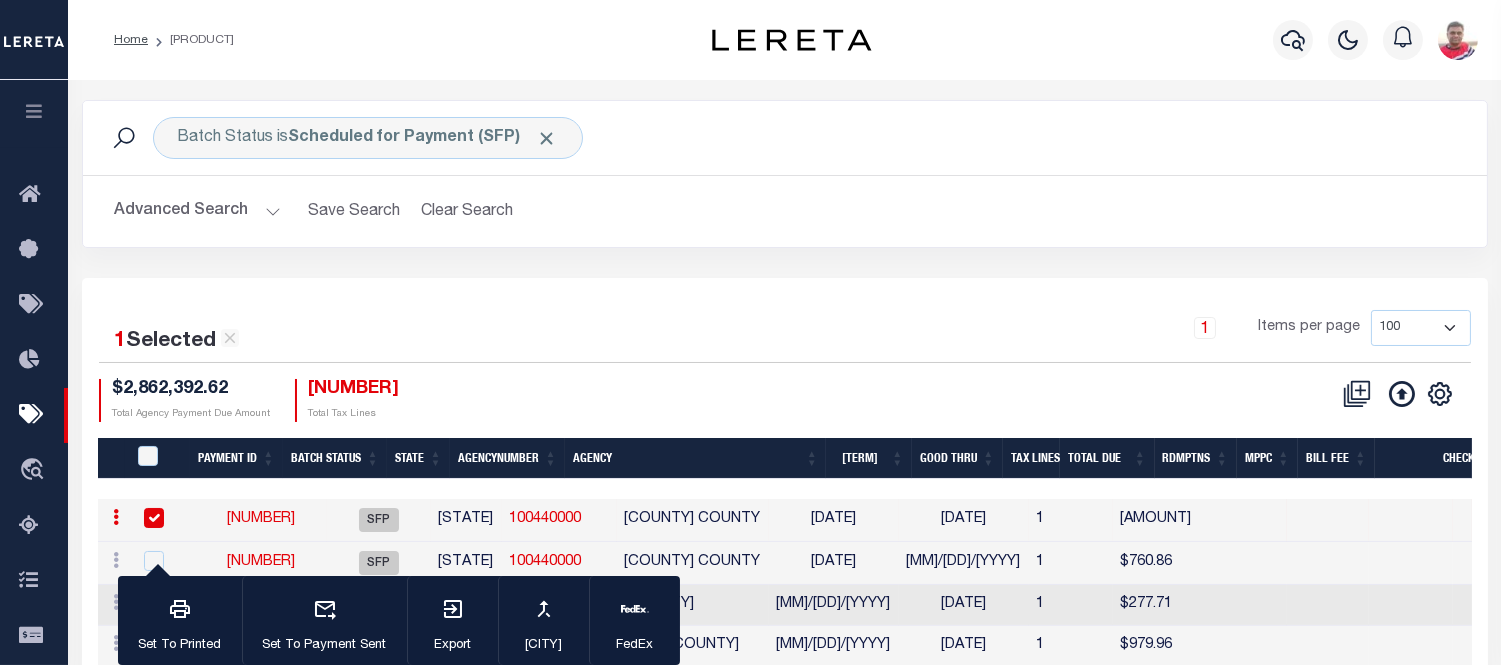 click at bounding box center (34, 111) 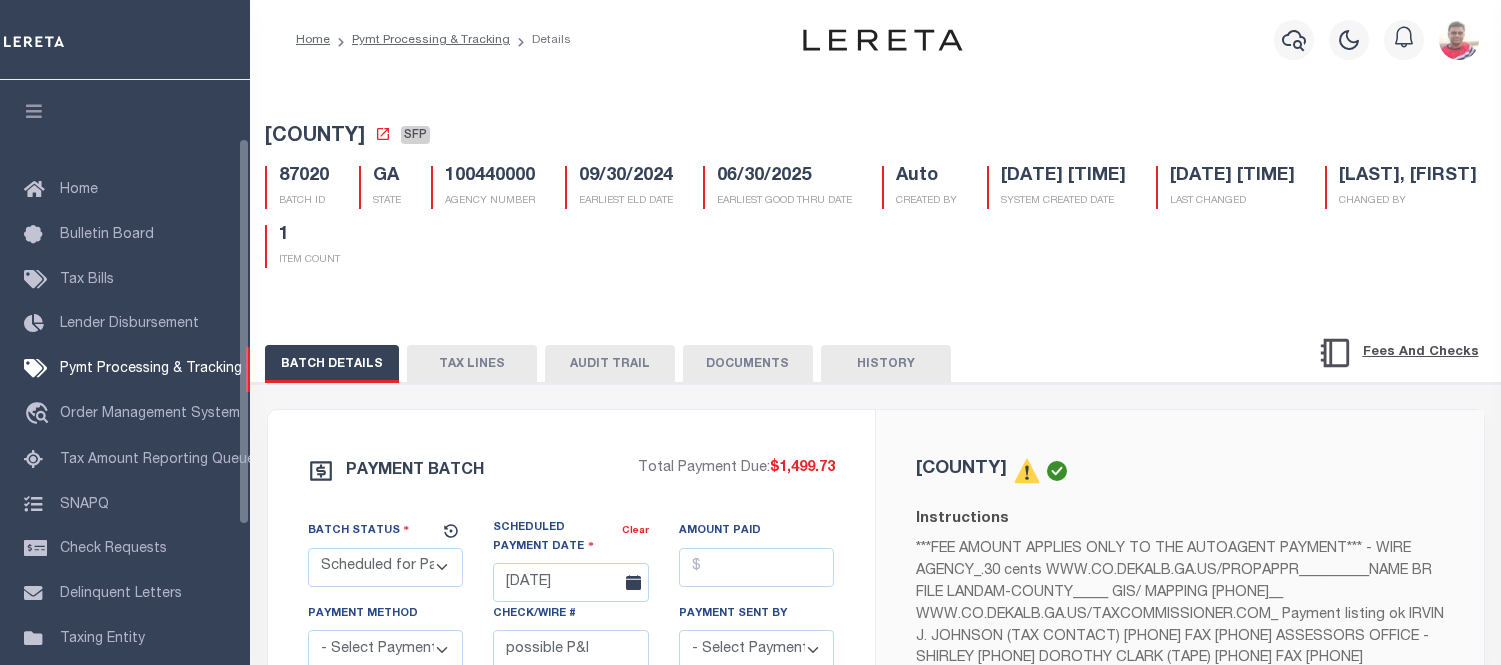 scroll, scrollTop: 0, scrollLeft: 0, axis: both 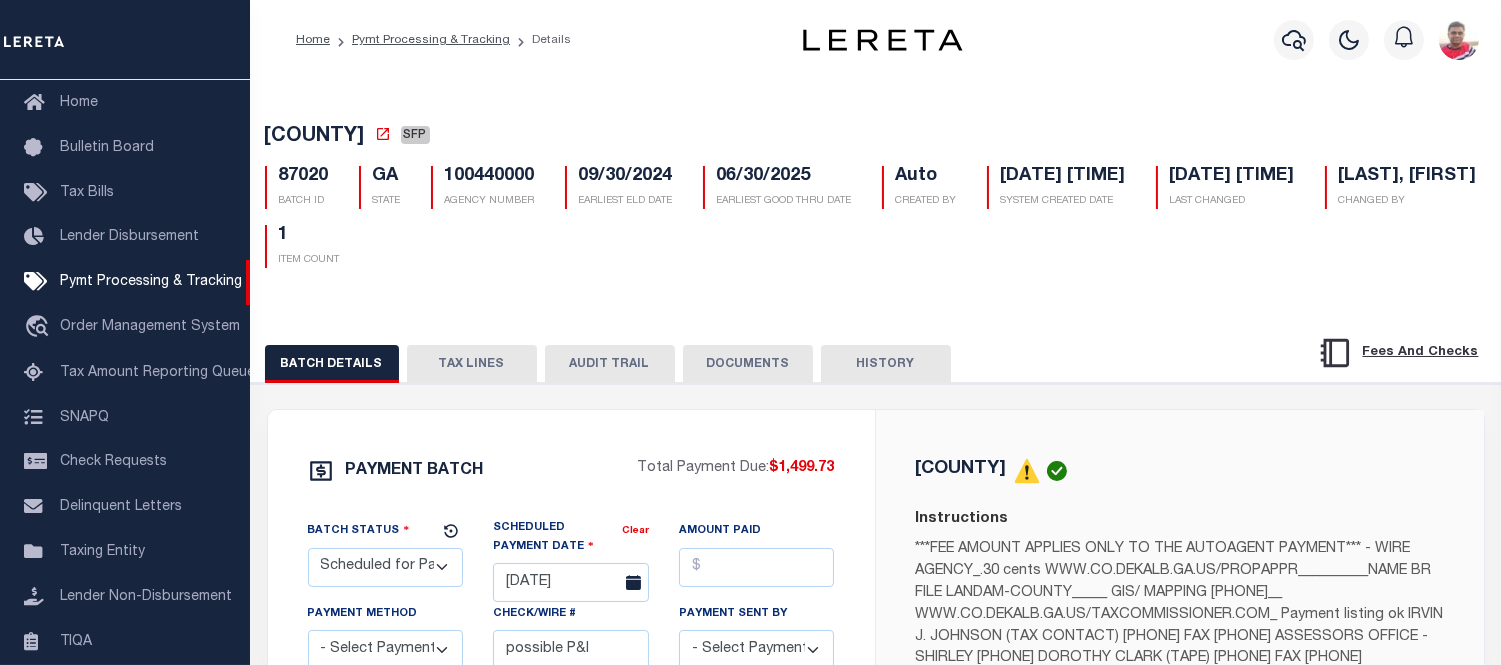 click on "HISTORY" at bounding box center [886, 364] 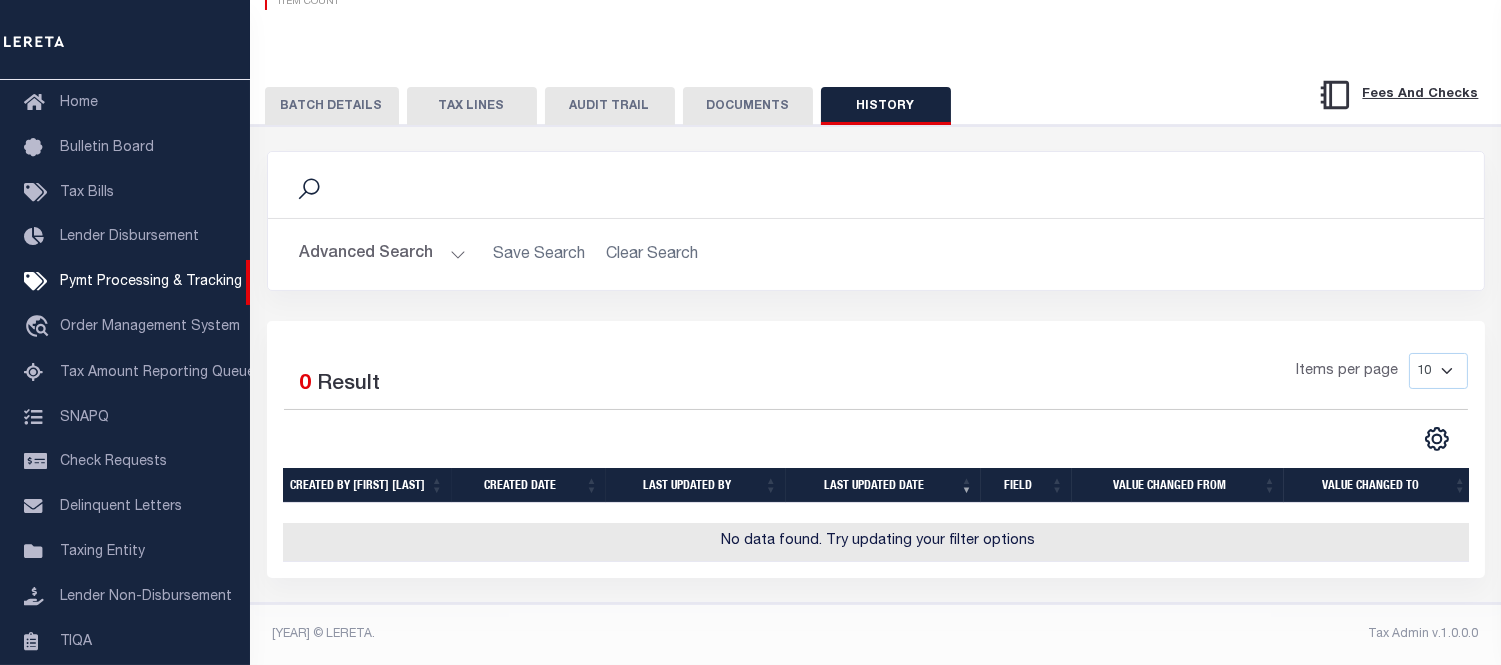 scroll, scrollTop: 272, scrollLeft: 0, axis: vertical 